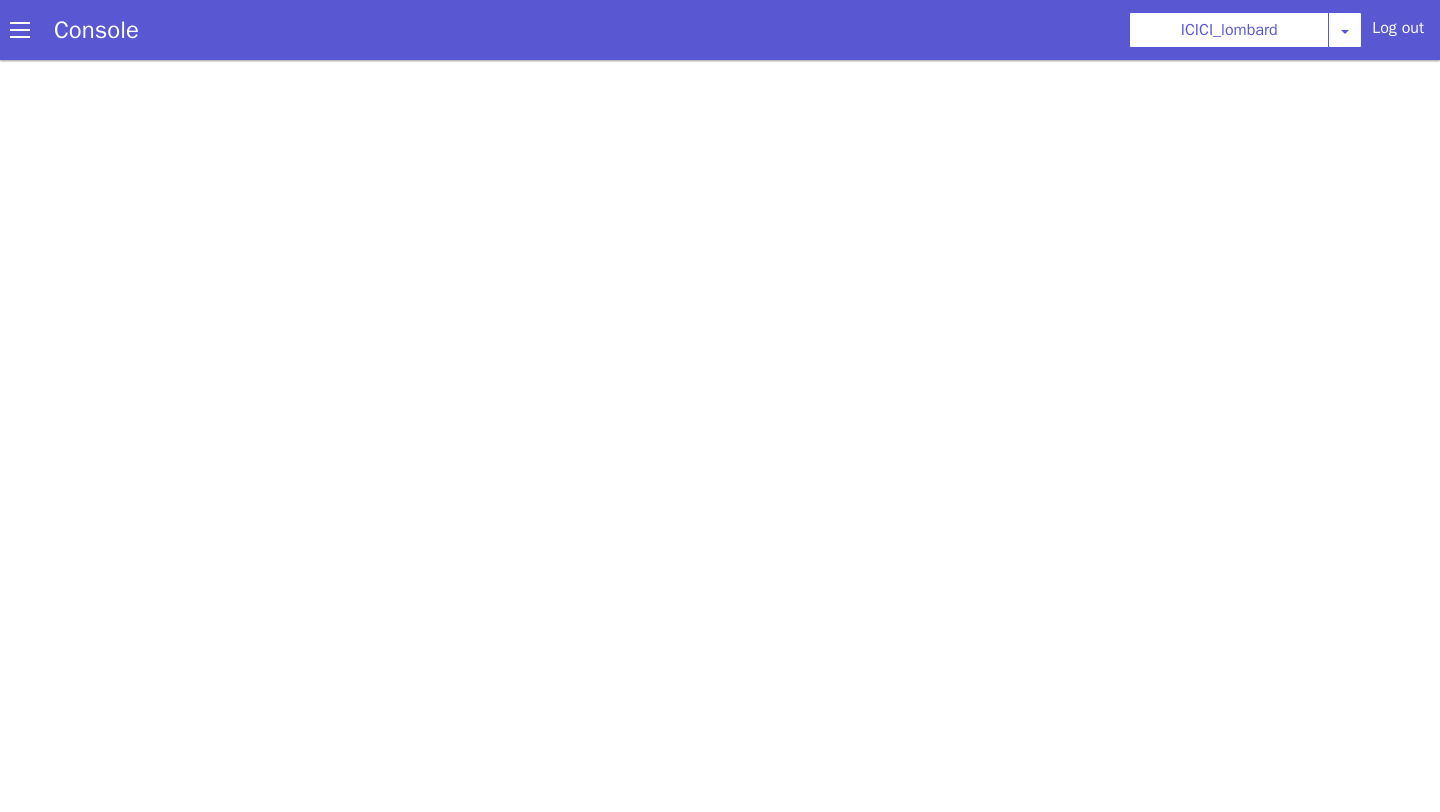 scroll, scrollTop: 0, scrollLeft: 0, axis: both 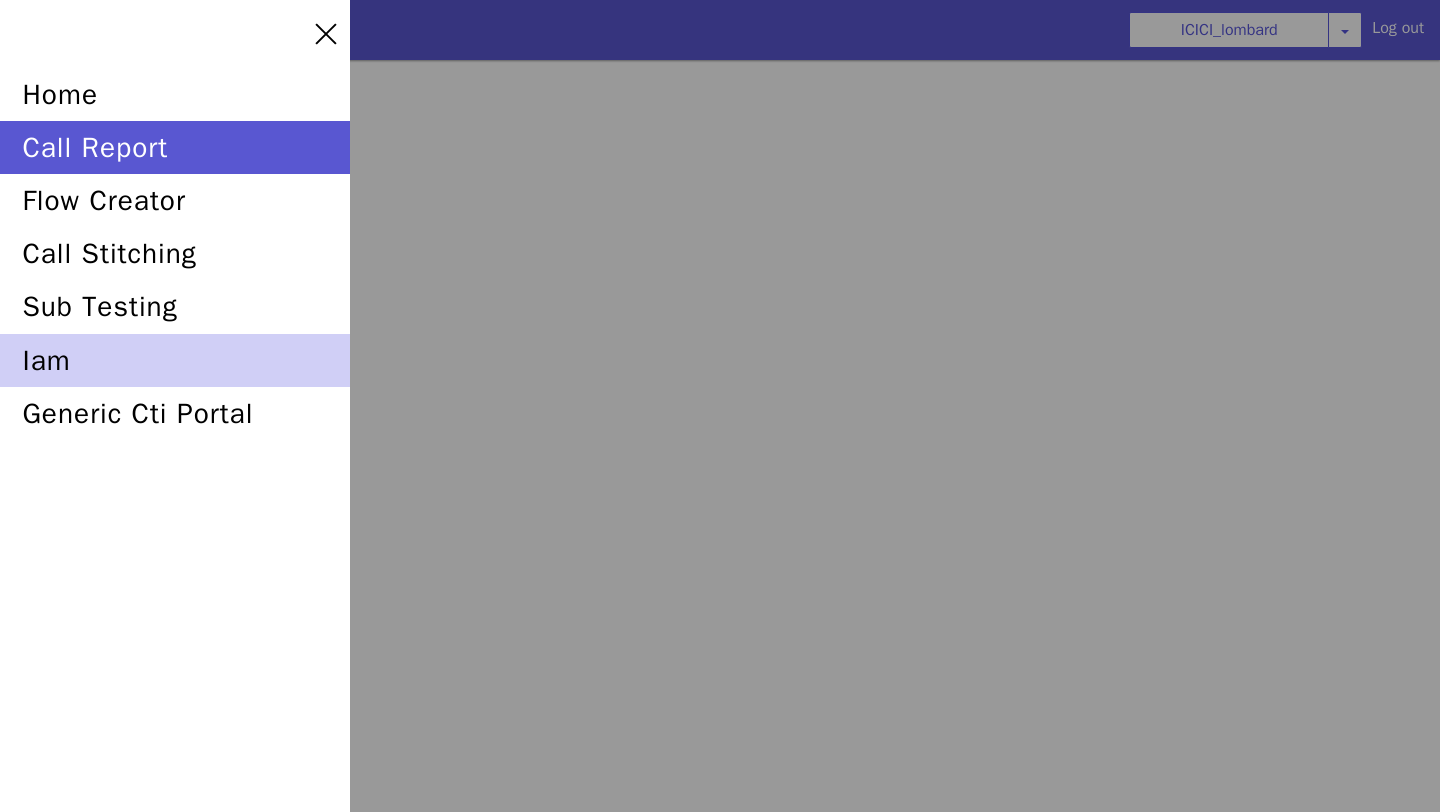 click on "iam" at bounding box center [175, 360] 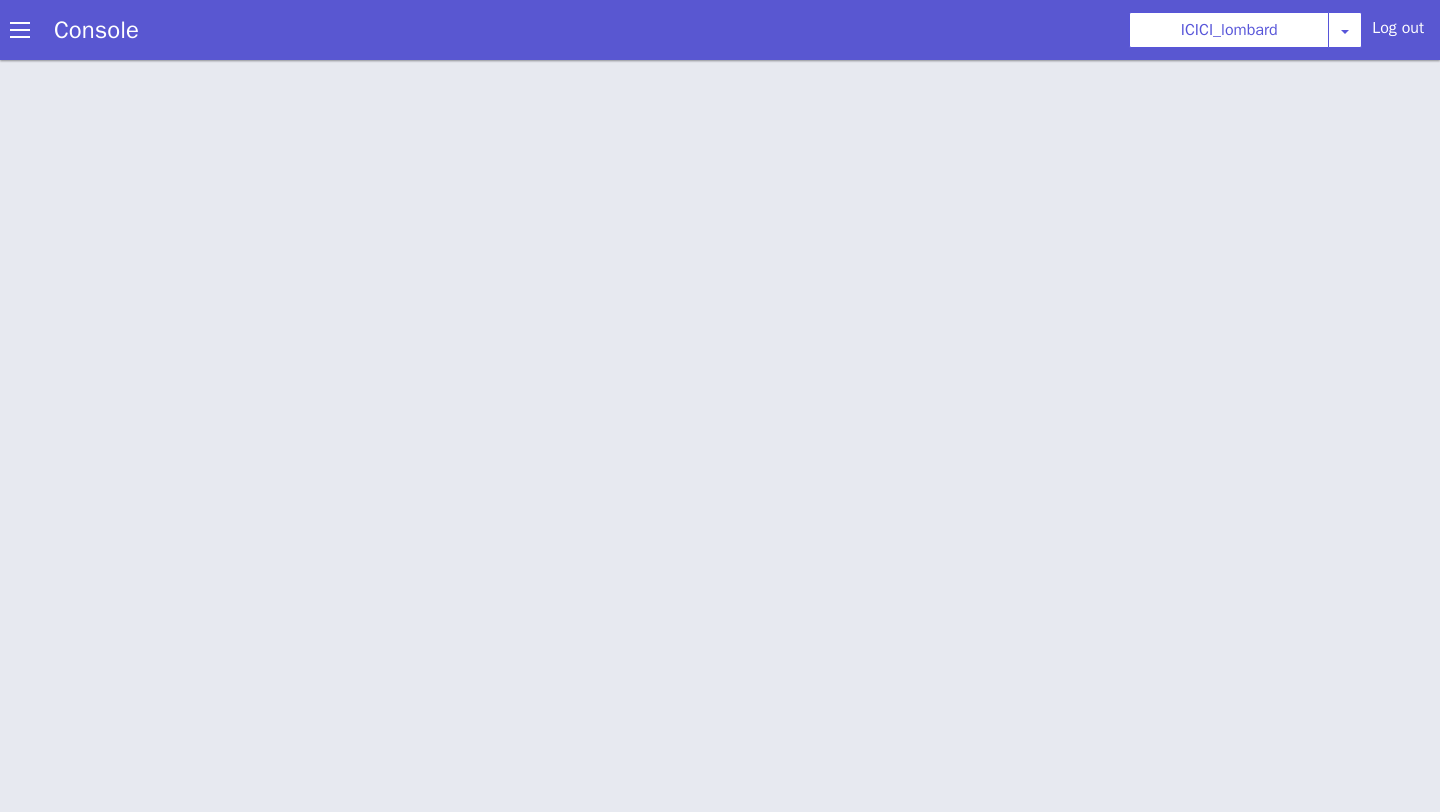 scroll, scrollTop: 6, scrollLeft: 0, axis: vertical 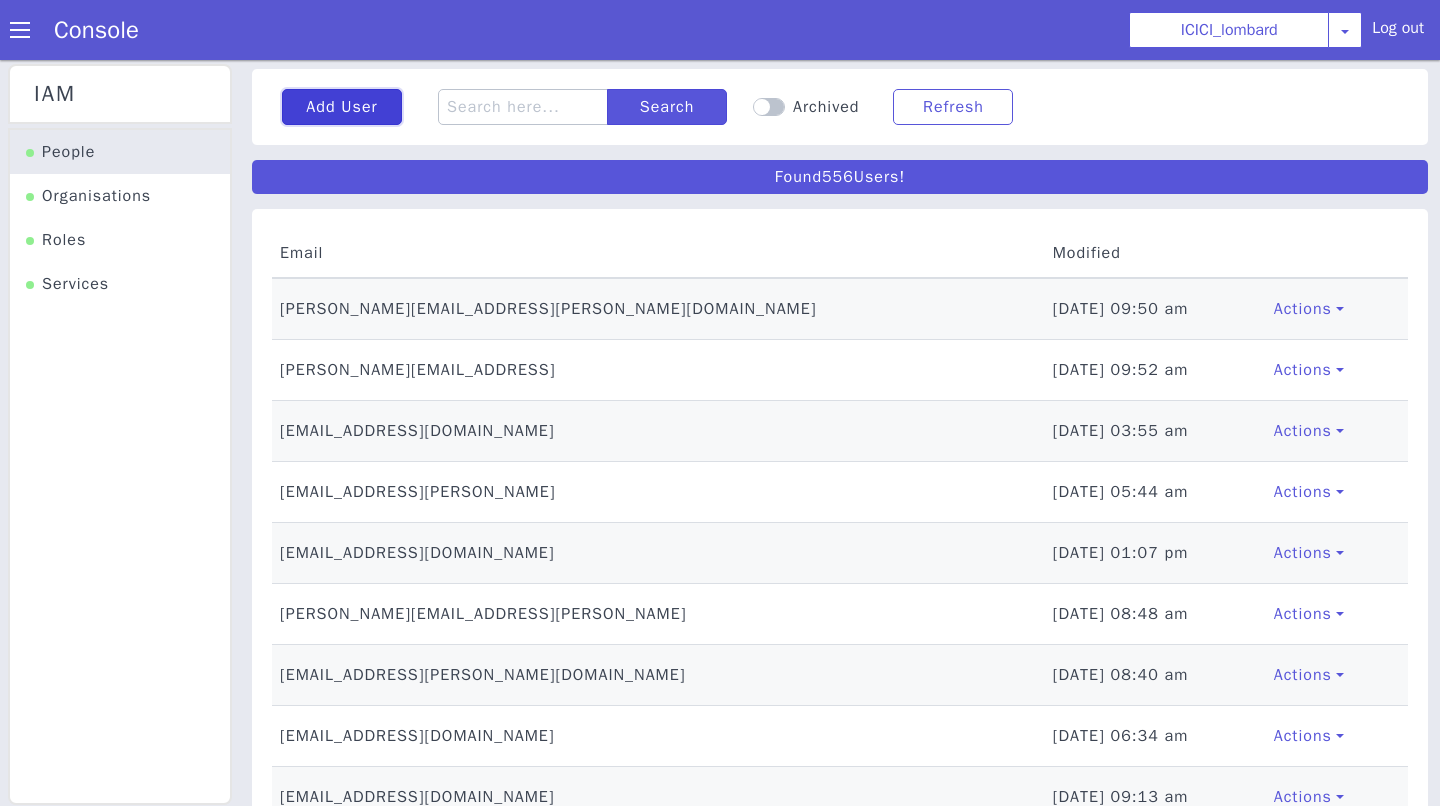 click on "Add User" at bounding box center (342, 107) 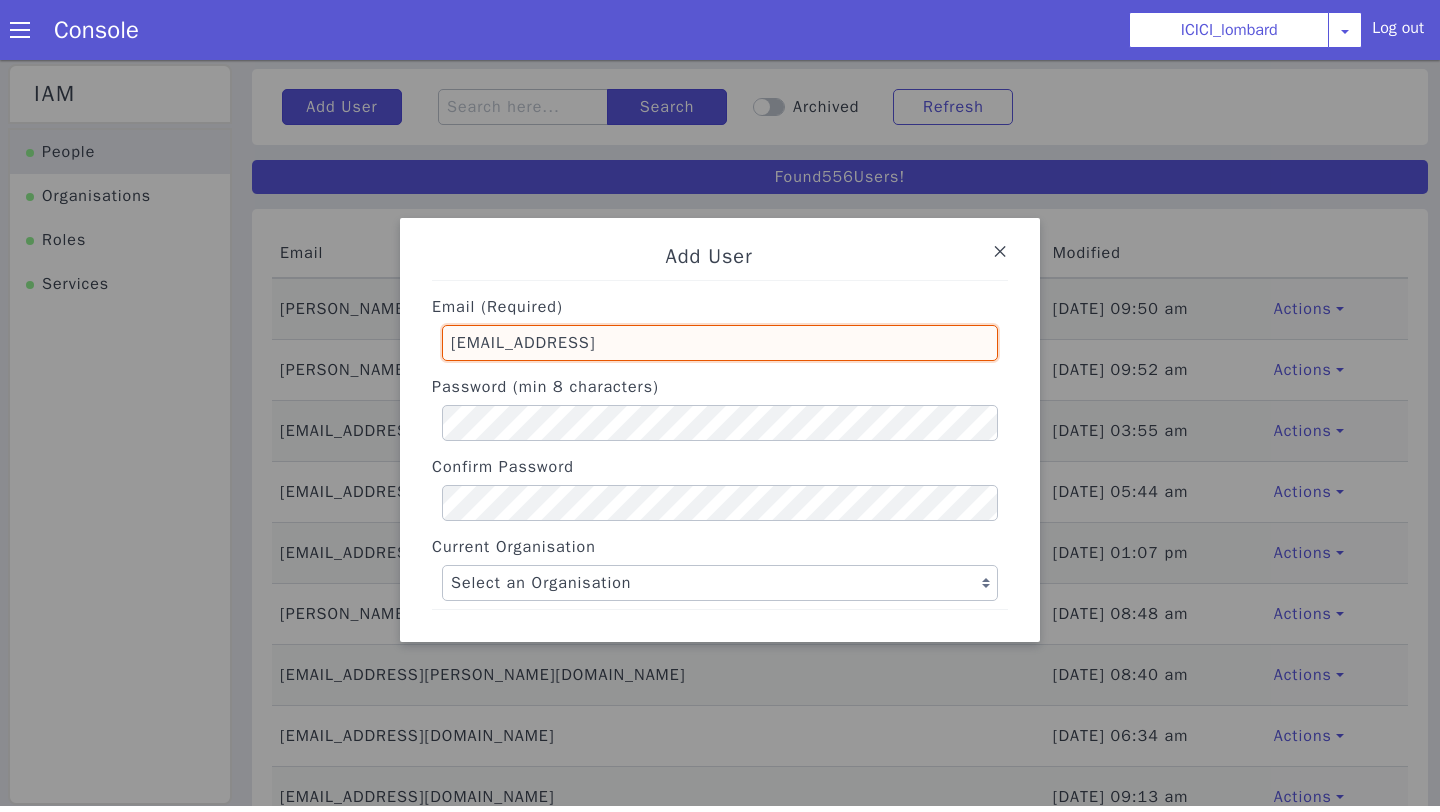 click on "[EMAIL_ADDRESS]" at bounding box center [720, 343] 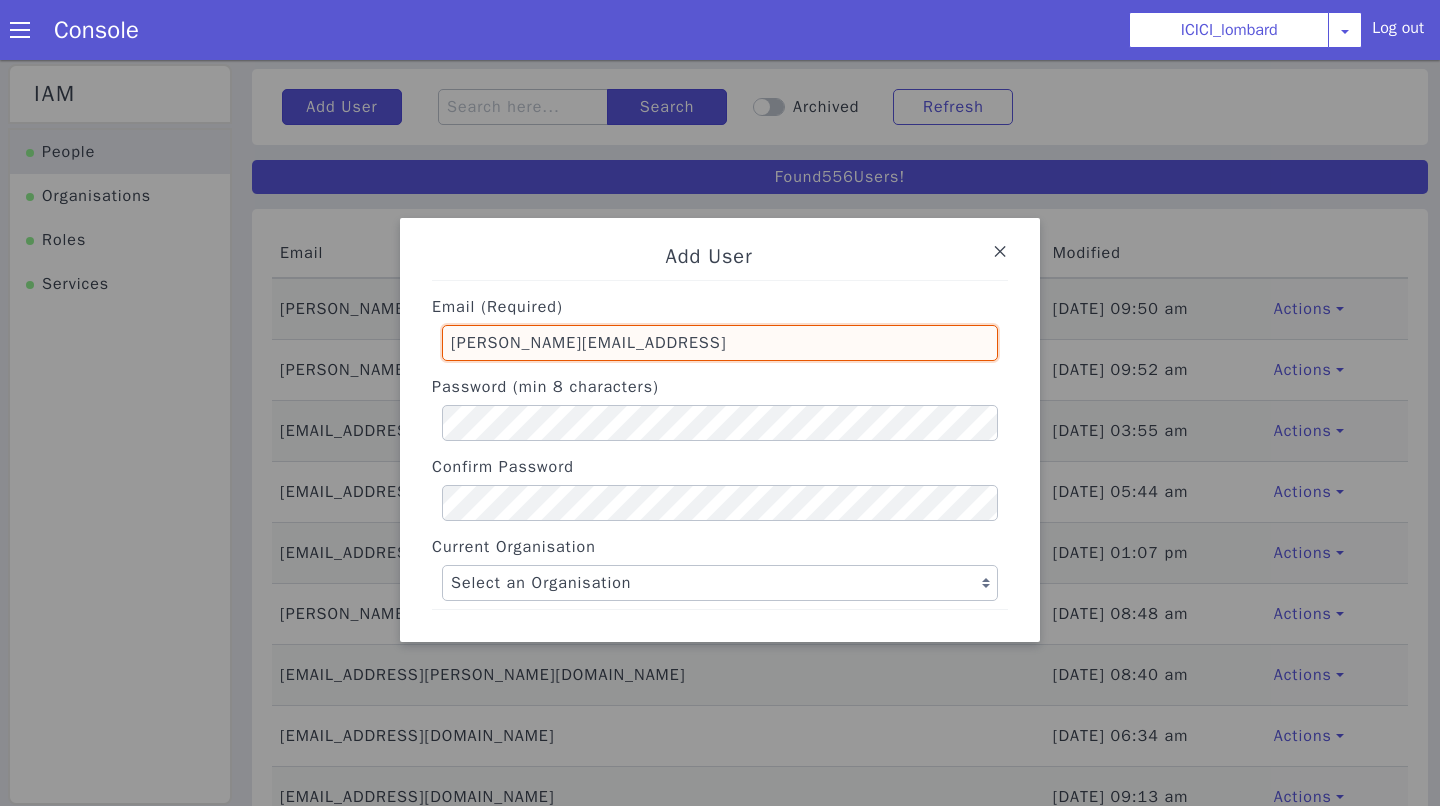 type on "mahesh.kulkarni@skitops.ai" 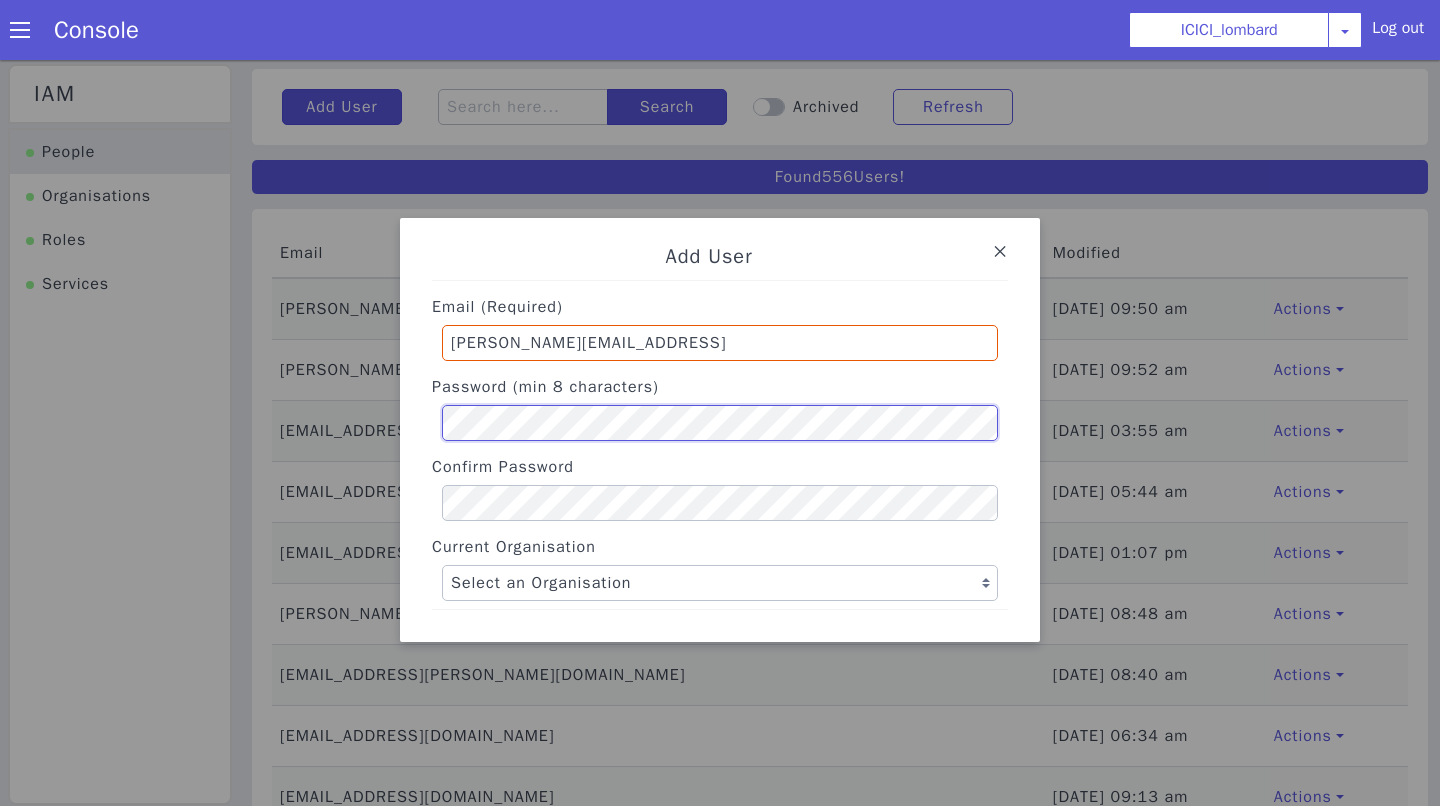 click on "Add User Email (Required) mahesh.kulkarni@skitops.ai Password (min 8 characters) Confirm Password Current Organisation Select an Organisation Farming_Axis Swiggy TVS_india P&G ICICI_lombard Axis Flow Templates Tika Data Annotation Services Toppr OnBoarding Testing Org HDFC Ergo AO Smith Shadowfax Coverfox Data collection Flipkart Auto NPS feedback TataSky CCA Paytm Indigo IBM IBM Banking Demo Finaccel Vernacular Demos SBI Cards BALIC Consumer Durables RedDoorz Charles Tyrwhitt Avaya Devconnect Barbeque Nation ICICI securities ICICI Oyo Rooms HDFC Vernacular.ai Banking Demo Porter ICICI Prudential ERCM Tatasky UAT Jarvis HDFC Life Demo HDFC Securities Bajaj Fin Iffco Tokio Covid19 Helpline Hathway Internet Insurance Udaan POCRA Star Health Tatasky SIP CreditMate ICICI Bank Outbound Cholamandalam Finance Oppo avail insurance Axis Outbound test_org_123 IFFCO Tokio Insurance Tetherfi Apollo Eureka Forbes - LQ Navi Titan DUMMY SBI IndusInd - Settlement BAGIC Emeritus Moneyview Probus Test 1233 Credgenics Test" at bounding box center [720, 430] 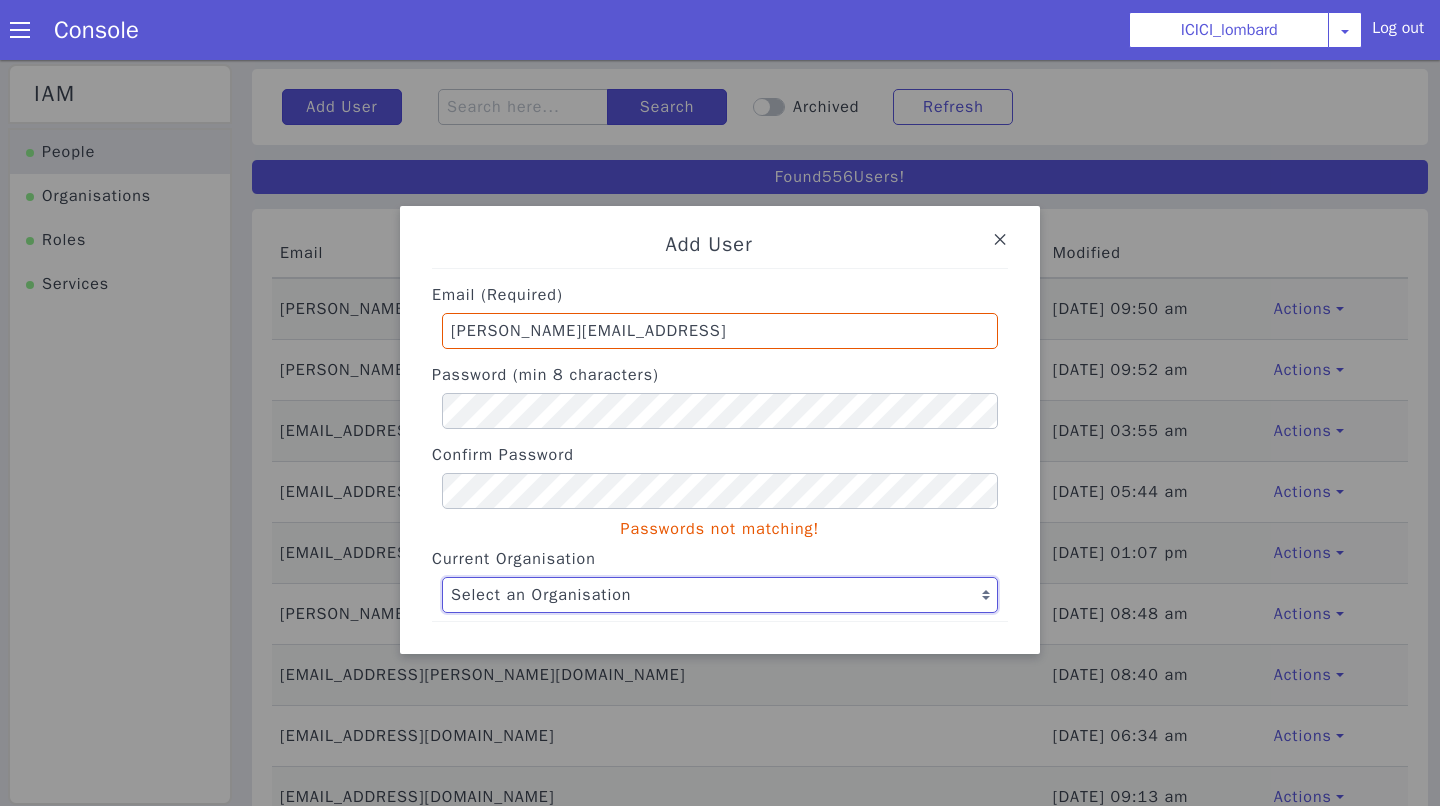 click on "Select an Organisation Farming_Axis Swiggy TVS_india P&G ICICI_lombard Axis Flow Templates Tika Data Annotation Services Toppr OnBoarding Testing Org HDFC Ergo AO Smith Shadowfax Coverfox Data collection Flipkart Auto NPS feedback TataSky CCA Paytm Indigo IBM IBM Banking Demo Finaccel Vernacular Demos SBI Cards BALIC Consumer Durables RedDoorz Charles Tyrwhitt Avaya Devconnect Barbeque Nation ICICI securities ICICI Oyo Rooms HDFC Vernacular.ai Banking Demo Porter ICICI Prudential ERCM Tatasky UAT Jarvis HDFC Life Demo HDFC Securities Bajaj Fin Iffco Tokio Covid19 Helpline Hathway Internet Insurance Udaan POCRA Star Health Tatasky SIP CreditMate ICICI Bank Outbound Cholamandalam Finance Oppo avail insurance Axis Outbound test_org_123 IFFCO Tokio Insurance Tetherfi Apollo Eureka Forbes - LQ Navi Titan DUMMY SBI IndusInd - Settlement BAGIC Emeritus Moneyview Probus Test 1233 Credgenics Demo - Collections Test 14072022 Karur Vysya Bank - B1 Apollo 24*7 Motilal Oswal Redcliffe Test Familiarity Manasi test Vi MNP" at bounding box center (720, 595) 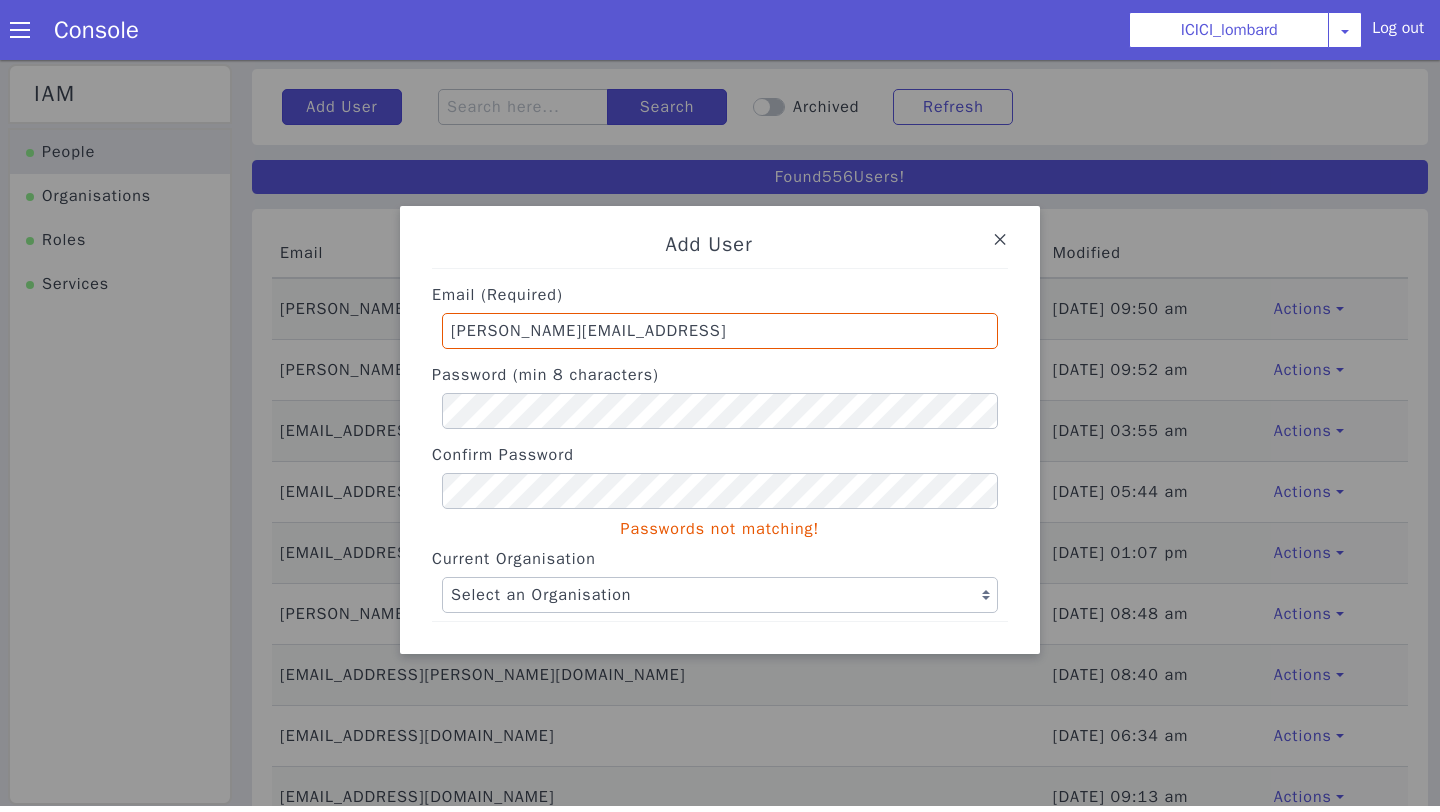click on "Email (Required) mahesh.kulkarni@skitops.ai Password (min 8 characters) Confirm Password Passwords not matching! Current Organisation Select an Organisation Farming_Axis Swiggy TVS_india P&G ICICI_lombard Axis Flow Templates Tika Data Annotation Services Toppr OnBoarding Testing Org HDFC Ergo AO Smith Shadowfax Coverfox Data collection Flipkart Auto NPS feedback TataSky CCA Paytm Indigo IBM IBM Banking Demo Finaccel Vernacular Demos SBI Cards BALIC Consumer Durables RedDoorz Charles Tyrwhitt Avaya Devconnect Barbeque Nation ICICI securities ICICI Oyo Rooms HDFC Vernacular.ai Banking Demo Porter ICICI Prudential ERCM Tatasky UAT Jarvis HDFC Life Demo HDFC Securities Bajaj Fin Iffco Tokio Covid19 Helpline Hathway Internet Insurance Udaan POCRA Star Health Tatasky SIP CreditMate ICICI Bank Outbound Cholamandalam Finance Oppo avail insurance Axis Outbound test_org_123 IFFCO Tokio Insurance Tetherfi Apollo Eureka Forbes - LQ Navi Titan DUMMY SBI IndusInd - Settlement BAGIC Emeritus Moneyview Probus Test 1233 Test" at bounding box center [720, 453] 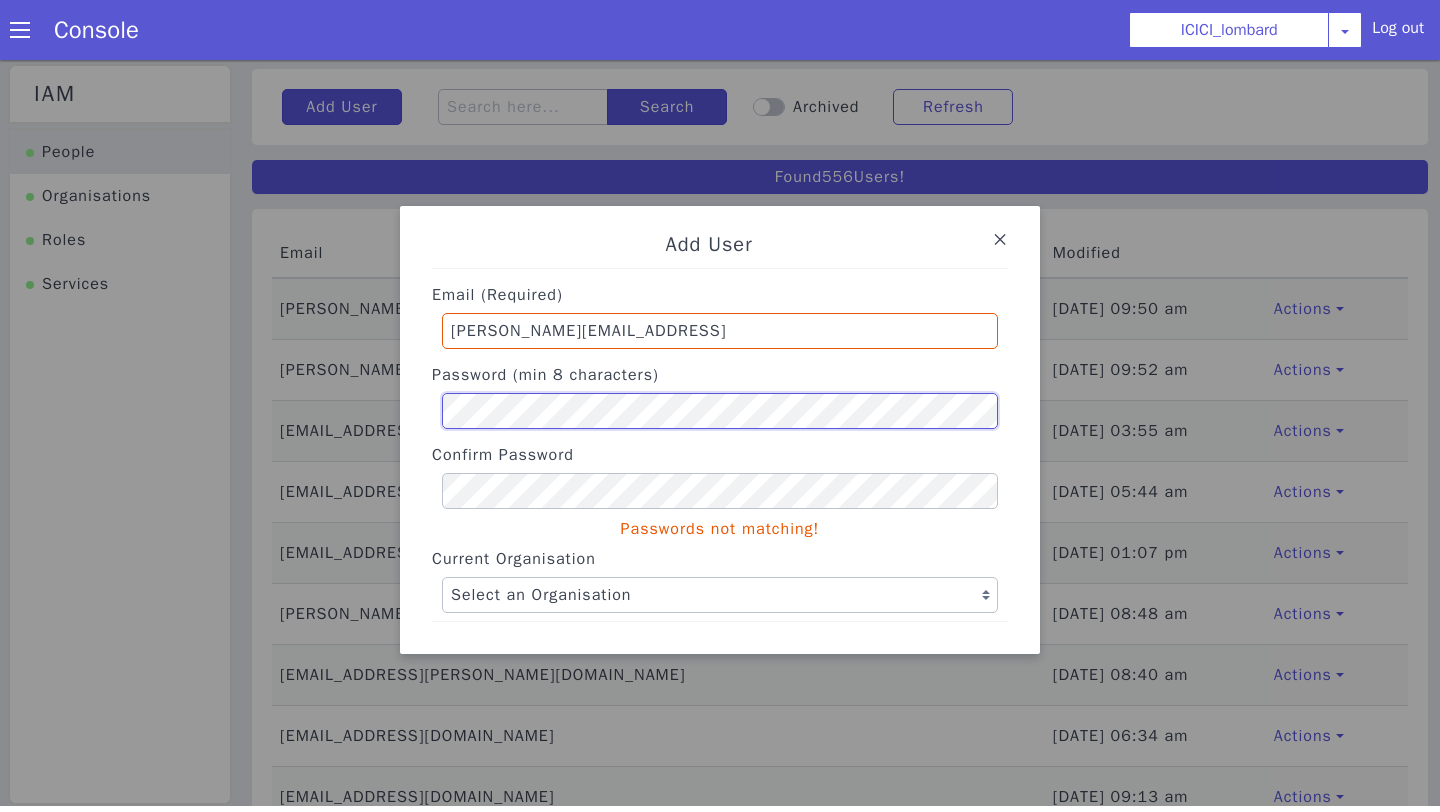 click on "Add User Email (Required) mahesh.kulkarni@skitops.ai Password (min 8 characters) Confirm Password Passwords not matching! Current Organisation Select an Organisation Farming_Axis Swiggy TVS_india P&G ICICI_lombard Axis Flow Templates Tika Data Annotation Services Toppr OnBoarding Testing Org HDFC Ergo AO Smith Shadowfax Coverfox Data collection Flipkart Auto NPS feedback TataSky CCA Paytm Indigo IBM IBM Banking Demo Finaccel Vernacular Demos SBI Cards BALIC Consumer Durables RedDoorz Charles Tyrwhitt Avaya Devconnect Barbeque Nation ICICI securities ICICI Oyo Rooms HDFC Vernacular.ai Banking Demo Porter ICICI Prudential ERCM Tatasky UAT Jarvis HDFC Life Demo HDFC Securities Bajaj Fin Iffco Tokio Covid19 Helpline Hathway Internet Insurance Udaan POCRA Star Health Tatasky SIP CreditMate ICICI Bank Outbound Cholamandalam Finance Oppo avail insurance Axis Outbound test_org_123 IFFCO Tokio Insurance Tetherfi Apollo Eureka Forbes - LQ Navi Titan DUMMY SBI IndusInd - Settlement BAGIC Emeritus Moneyview Probus Test" at bounding box center [720, 430] 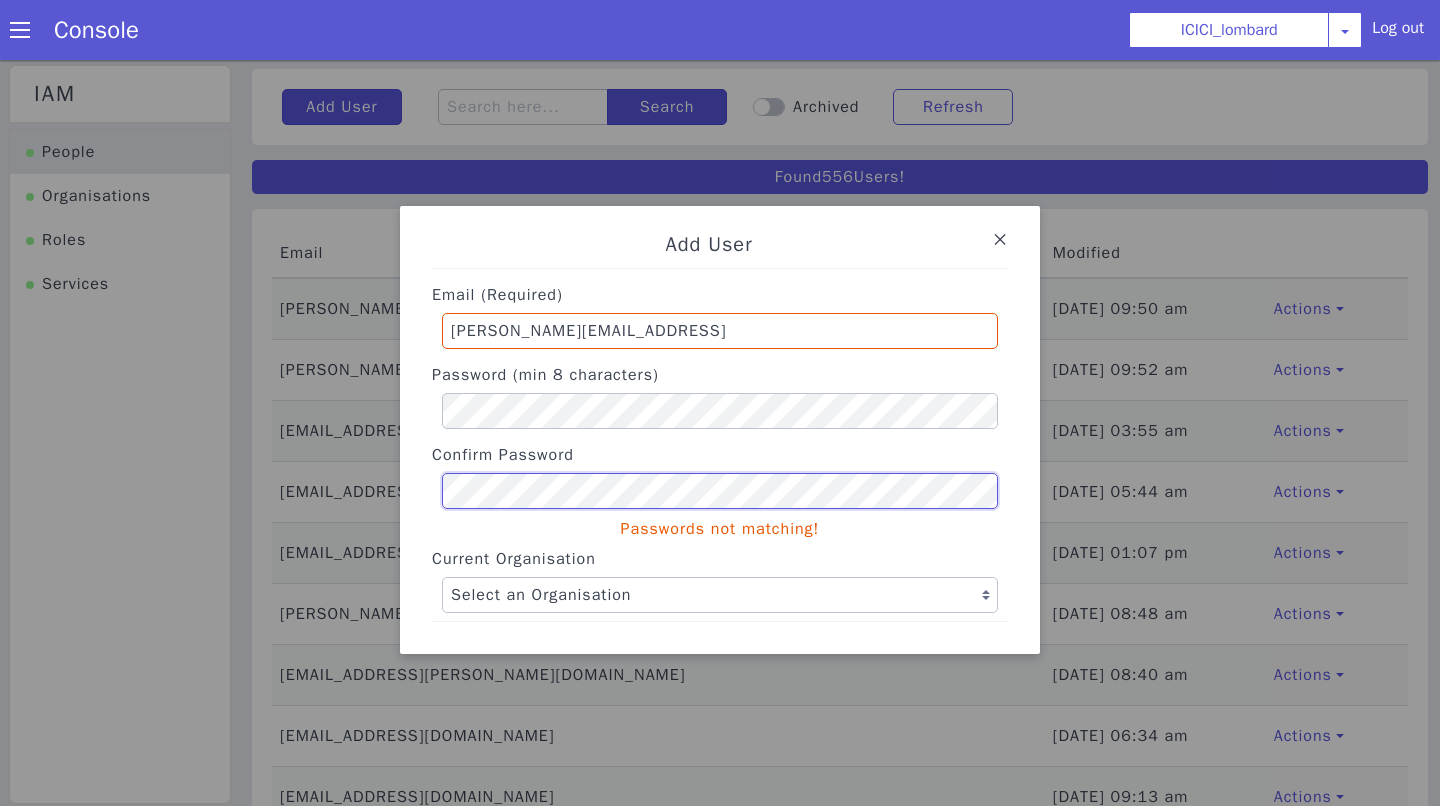 click on "Add User Email (Required) mahesh.kulkarni@skitops.ai Password (min 8 characters) Confirm Password Passwords not matching! Current Organisation Select an Organisation Farming_Axis Swiggy TVS_india P&G ICICI_lombard Axis Flow Templates Tika Data Annotation Services Toppr OnBoarding Testing Org HDFC Ergo AO Smith Shadowfax Coverfox Data collection Flipkart Auto NPS feedback TataSky CCA Paytm Indigo IBM IBM Banking Demo Finaccel Vernacular Demos SBI Cards BALIC Consumer Durables RedDoorz Charles Tyrwhitt Avaya Devconnect Barbeque Nation ICICI securities ICICI Oyo Rooms HDFC Vernacular.ai Banking Demo Porter ICICI Prudential ERCM Tatasky UAT Jarvis HDFC Life Demo HDFC Securities Bajaj Fin Iffco Tokio Covid19 Helpline Hathway Internet Insurance Udaan POCRA Star Health Tatasky SIP CreditMate ICICI Bank Outbound Cholamandalam Finance Oppo avail insurance Axis Outbound test_org_123 IFFCO Tokio Insurance Tetherfi Apollo Eureka Forbes - LQ Navi Titan DUMMY SBI IndusInd - Settlement BAGIC Emeritus Moneyview Probus Test" at bounding box center [720, 430] 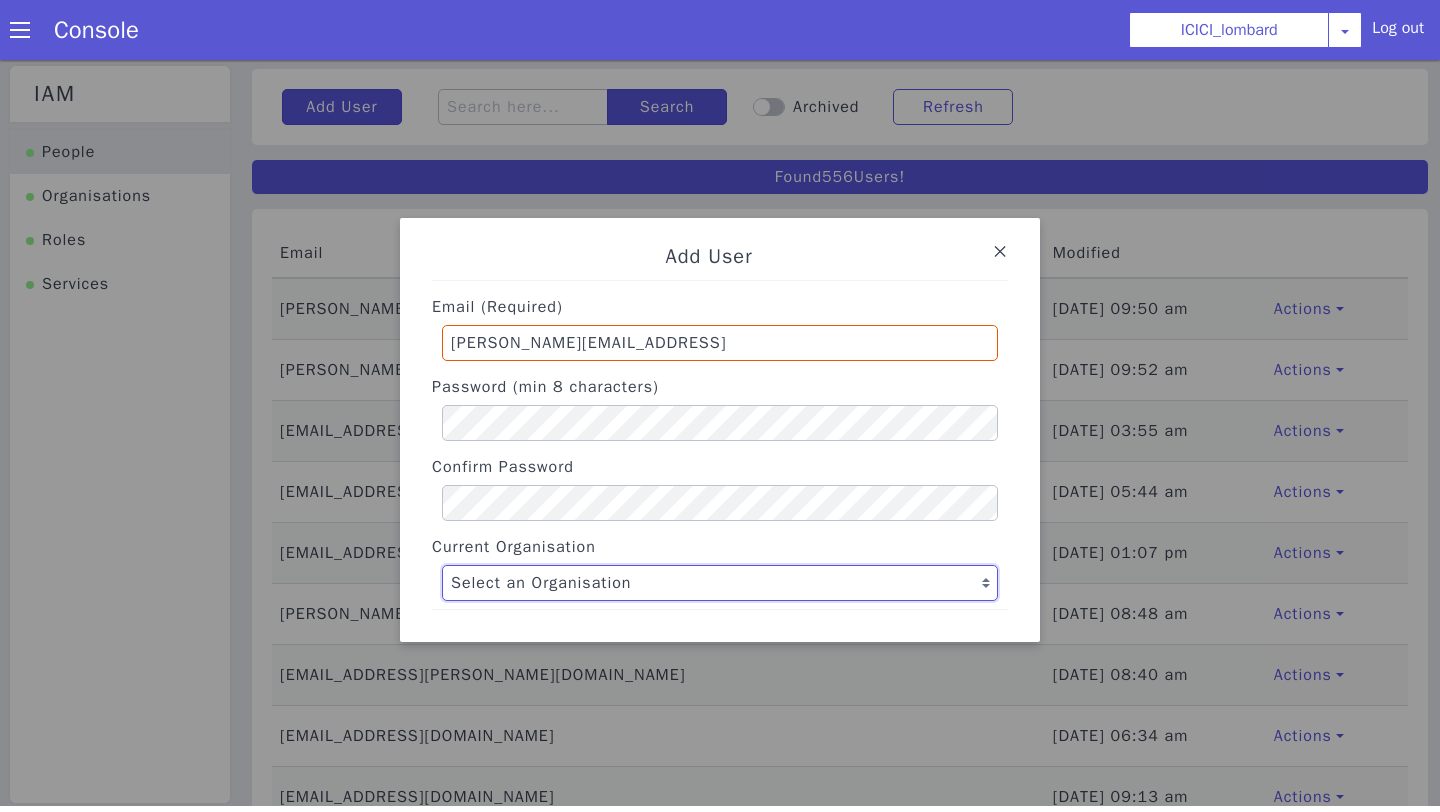 click on "Select an Organisation Farming_Axis Swiggy TVS_india P&G ICICI_lombard Axis Flow Templates Tika Data Annotation Services Toppr OnBoarding Testing Org HDFC Ergo AO Smith Shadowfax Coverfox Data collection Flipkart Auto NPS feedback TataSky CCA Paytm Indigo IBM IBM Banking Demo Finaccel Vernacular Demos SBI Cards BALIC Consumer Durables RedDoorz Charles Tyrwhitt Avaya Devconnect Barbeque Nation ICICI securities ICICI Oyo Rooms HDFC Vernacular.ai Banking Demo Porter ICICI Prudential ERCM Tatasky UAT Jarvis HDFC Life Demo HDFC Securities Bajaj Fin Iffco Tokio Covid19 Helpline Hathway Internet Insurance Udaan POCRA Star Health Tatasky SIP CreditMate ICICI Bank Outbound Cholamandalam Finance Oppo avail insurance Axis Outbound test_org_123 IFFCO Tokio Insurance Tetherfi Apollo Eureka Forbes - LQ Navi Titan DUMMY SBI IndusInd - Settlement BAGIC Emeritus Moneyview Probus Test 1233 Credgenics Demo - Collections Test 14072022 Karur Vysya Bank - B1 Apollo 24*7 Motilal Oswal Redcliffe Test Familiarity Manasi test Vi MNP" at bounding box center [720, 583] 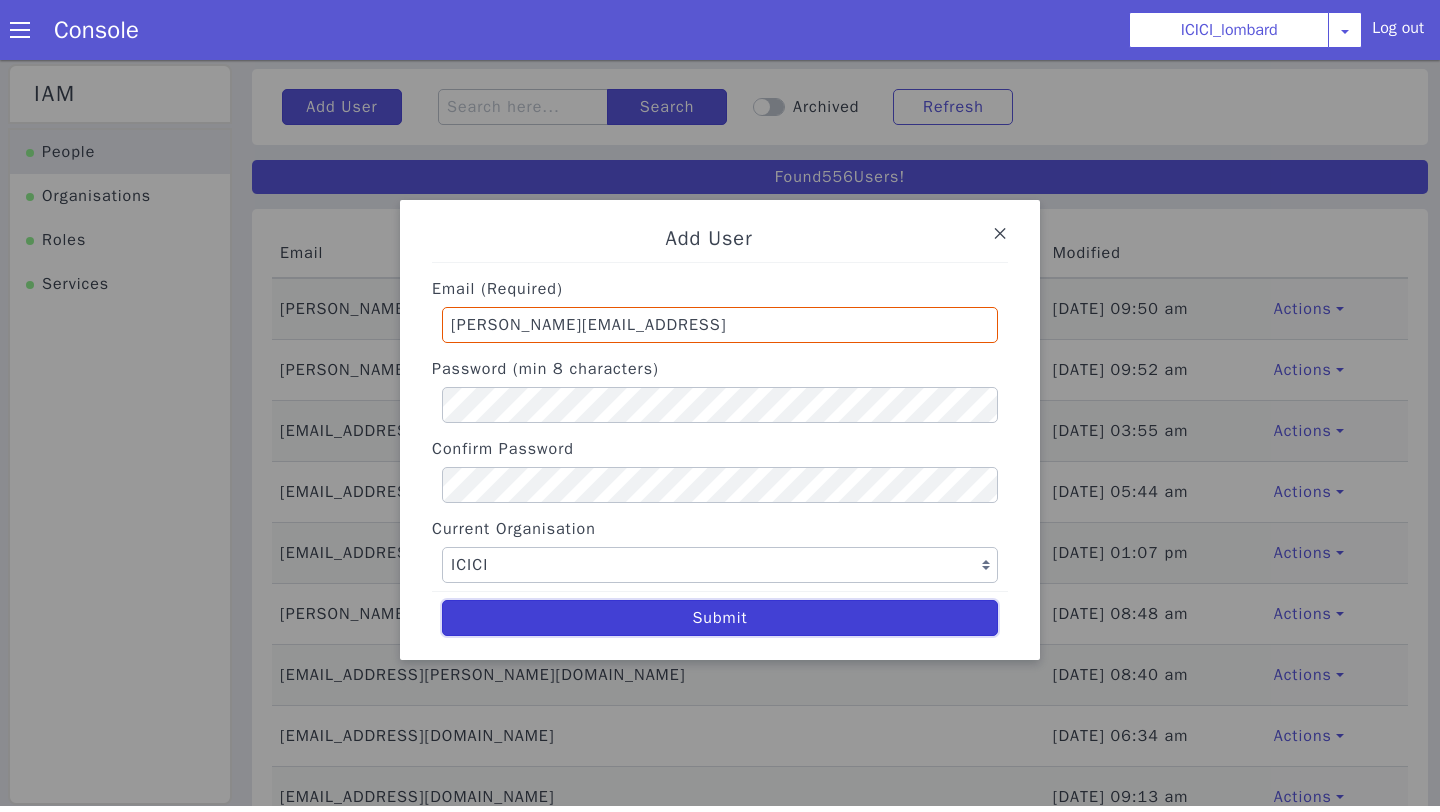 click on "Submit" at bounding box center [720, 618] 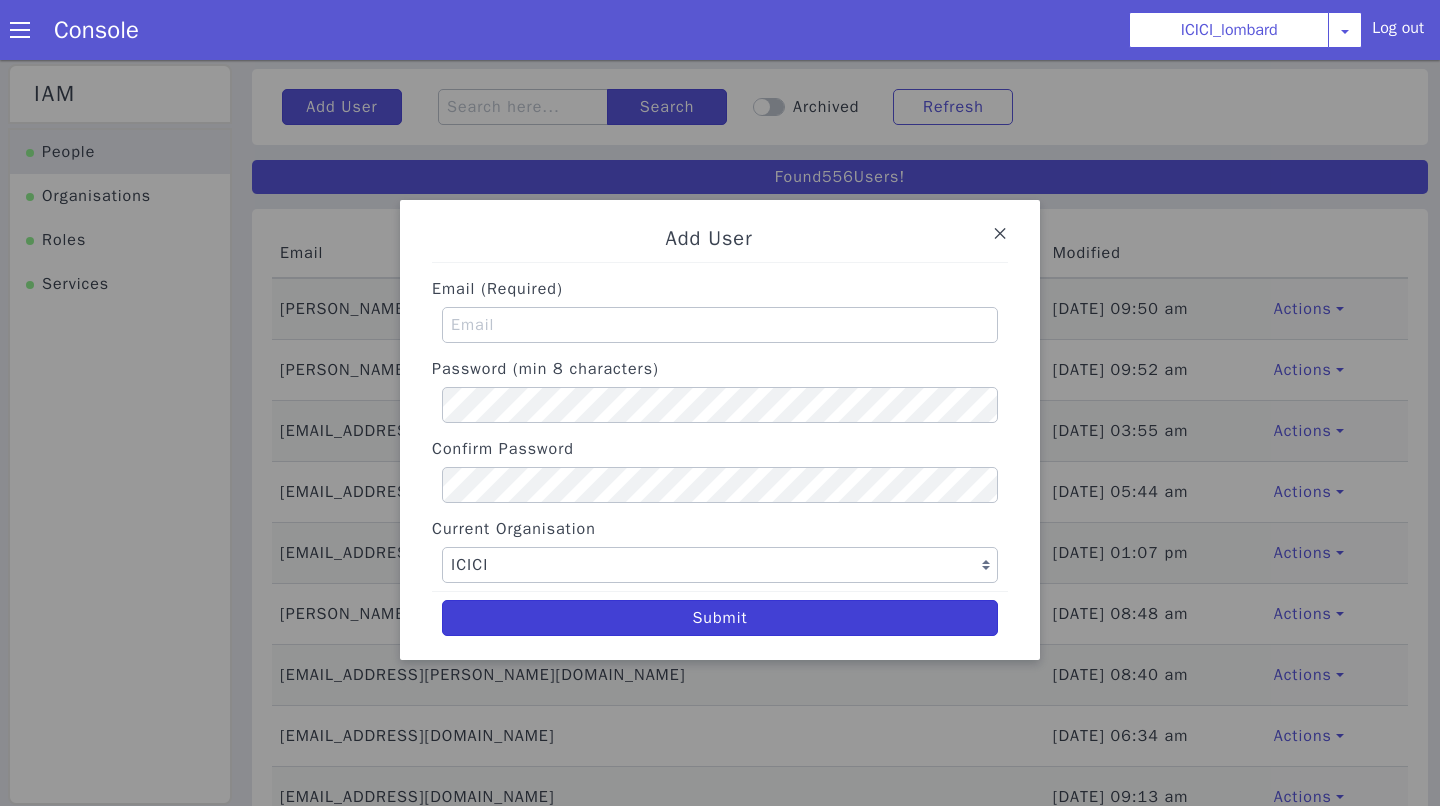 select on "4" 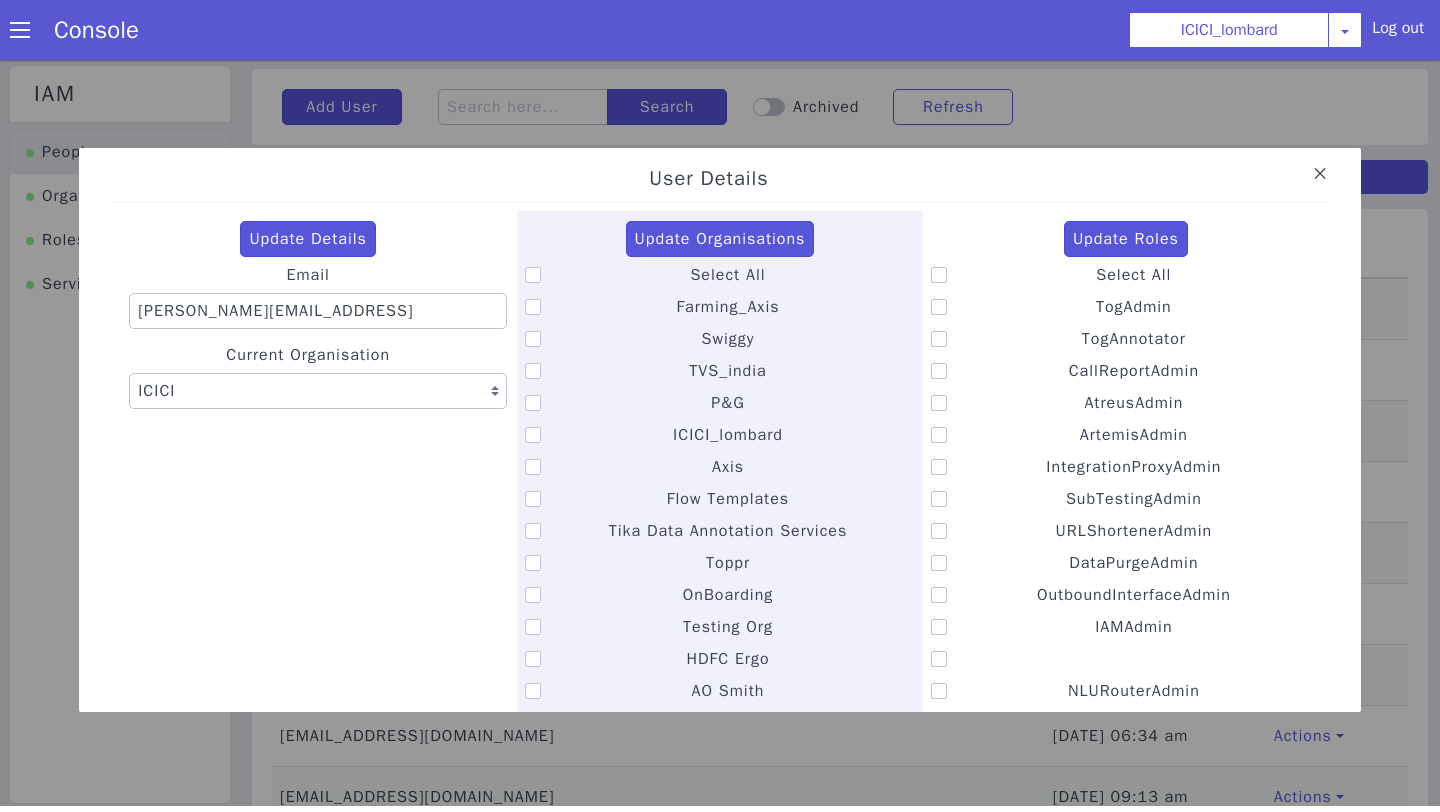 click at bounding box center [533, 275] 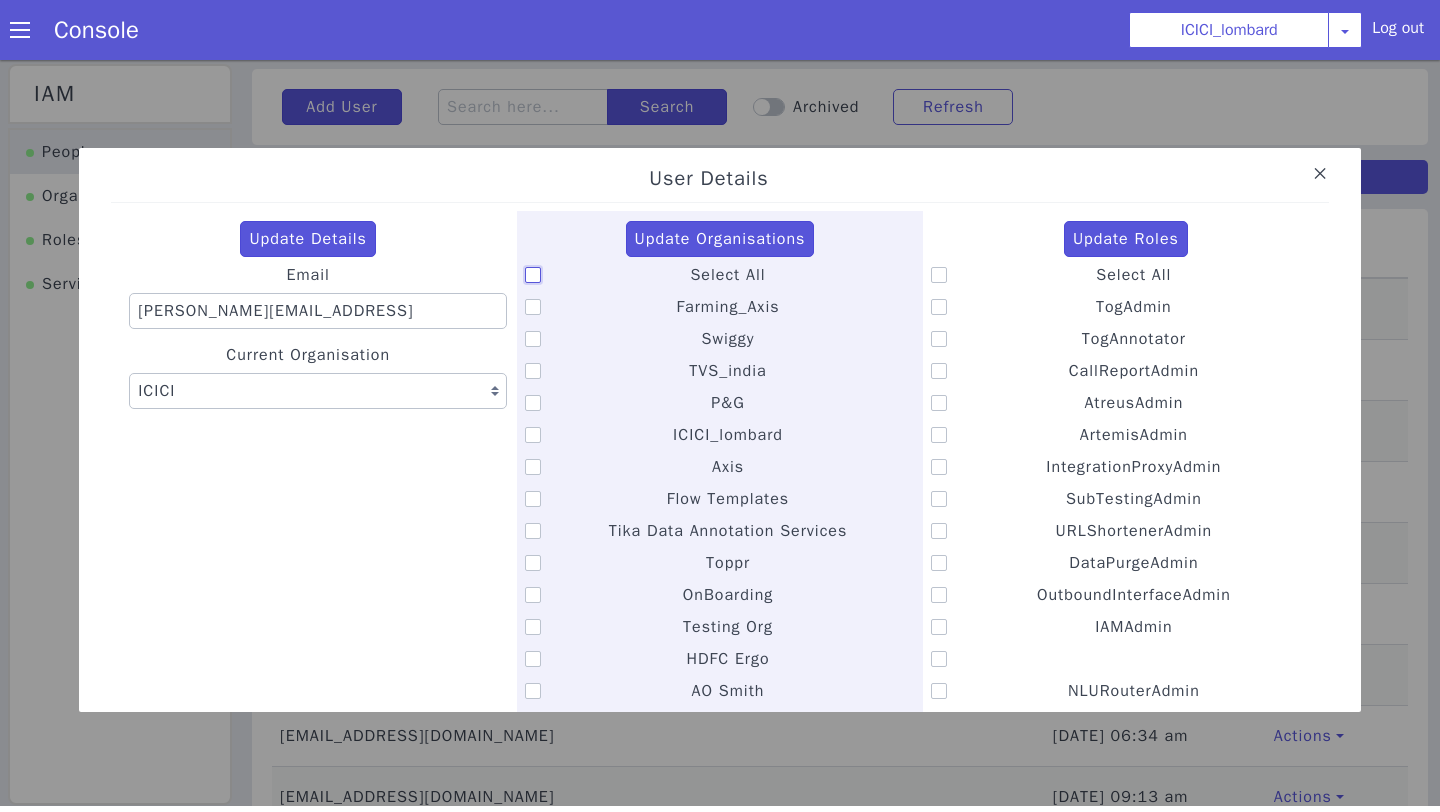 click on "Select All" at bounding box center (689, 262) 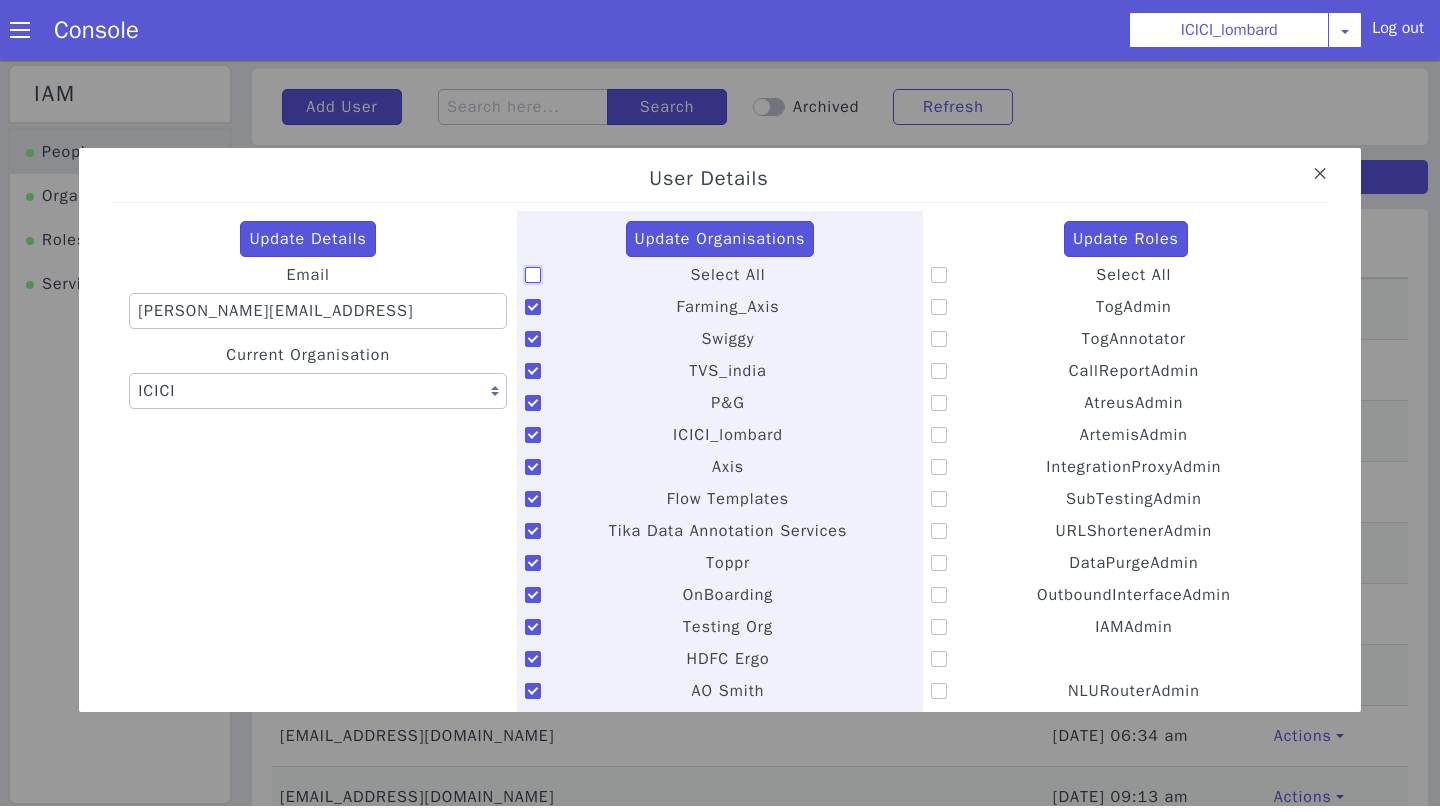 checkbox on "true" 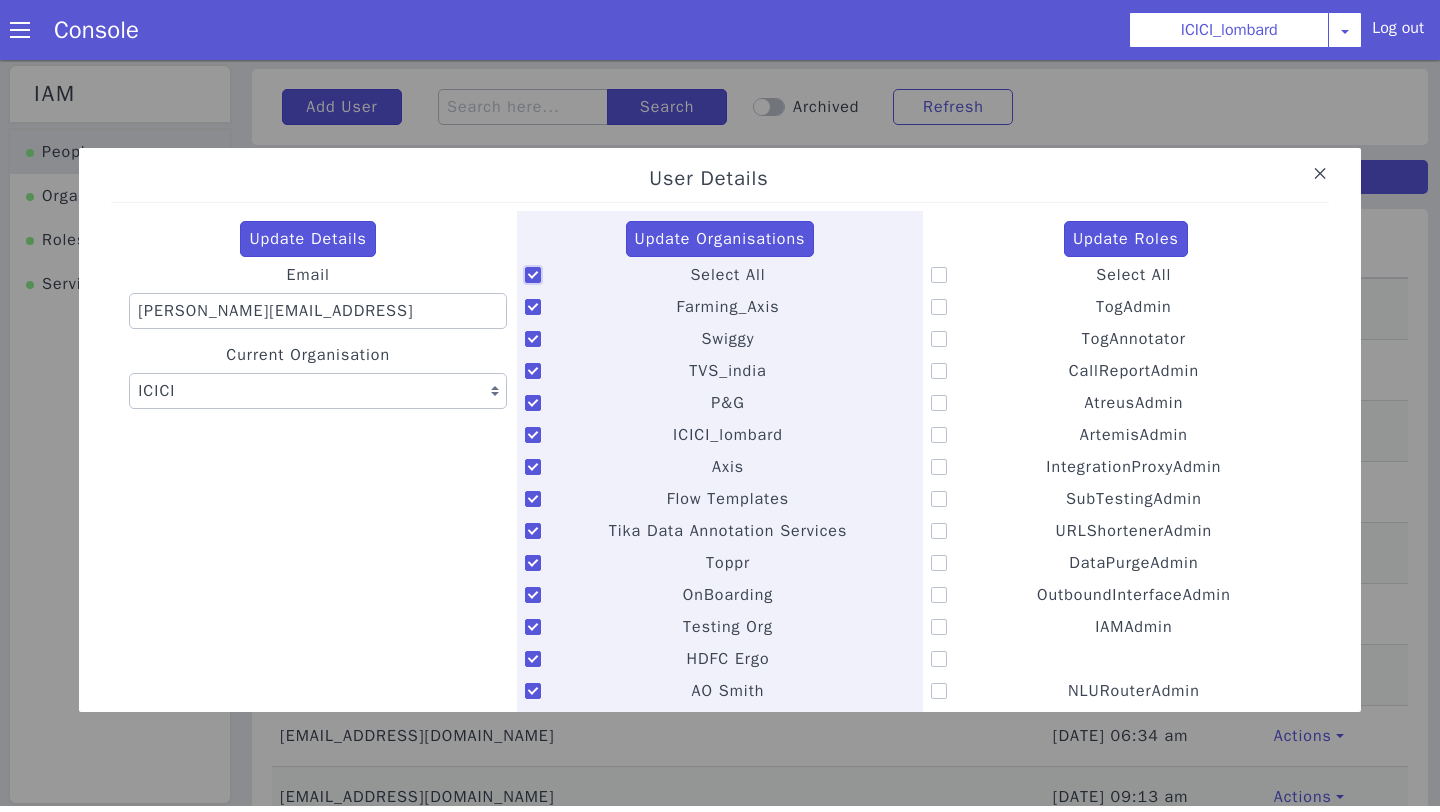 checkbox on "true" 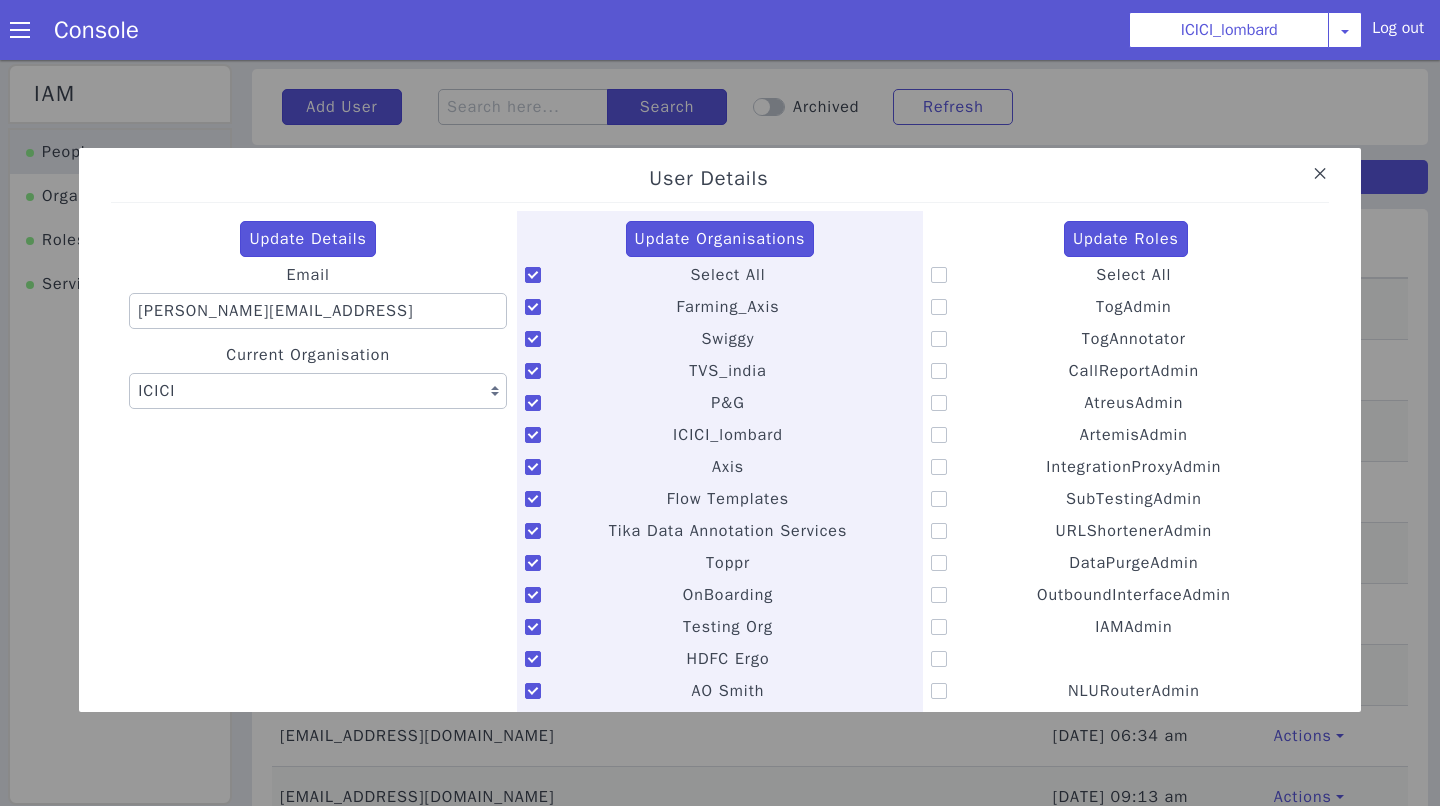 click at bounding box center (939, 339) 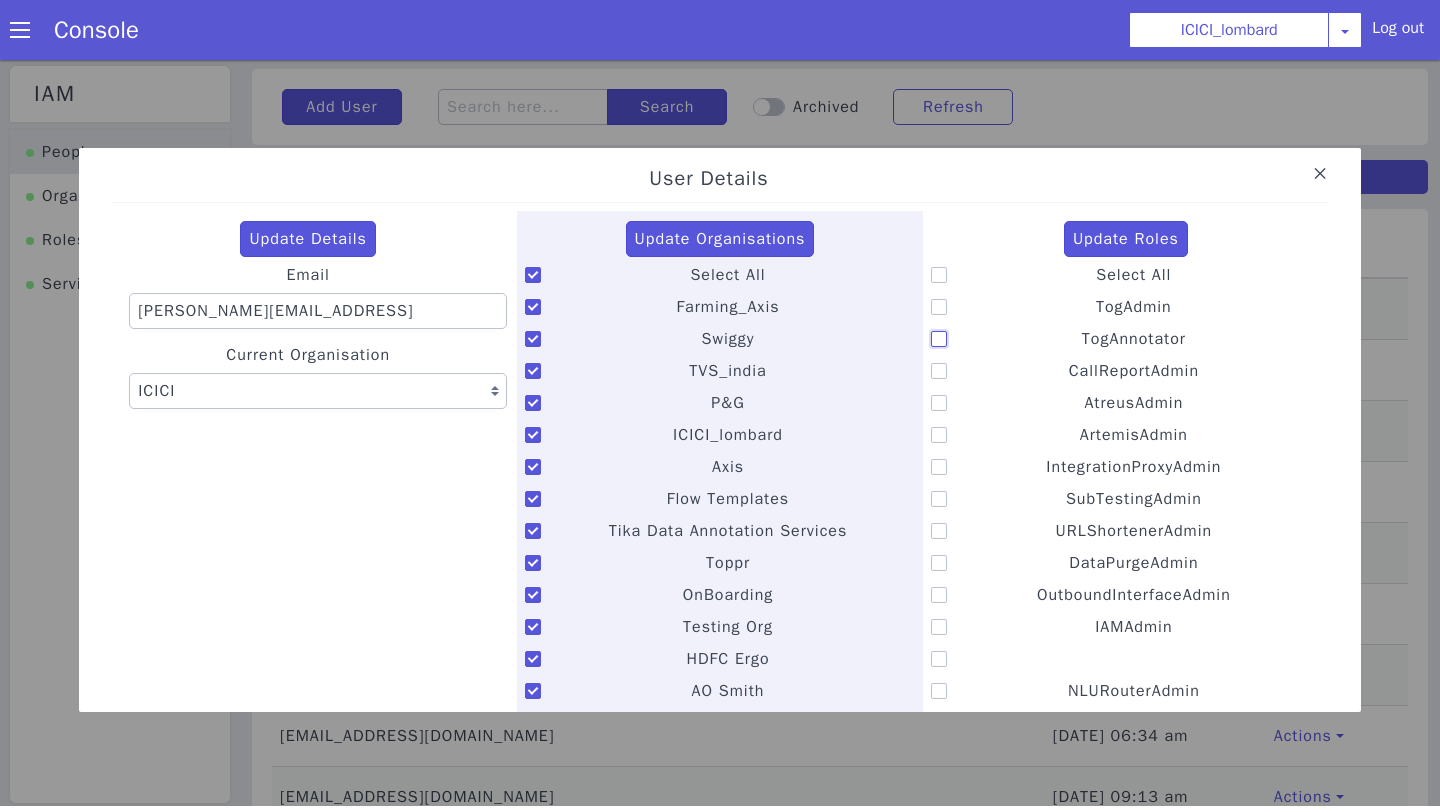 click on "TogAnnotator" at bounding box center [1081, 326] 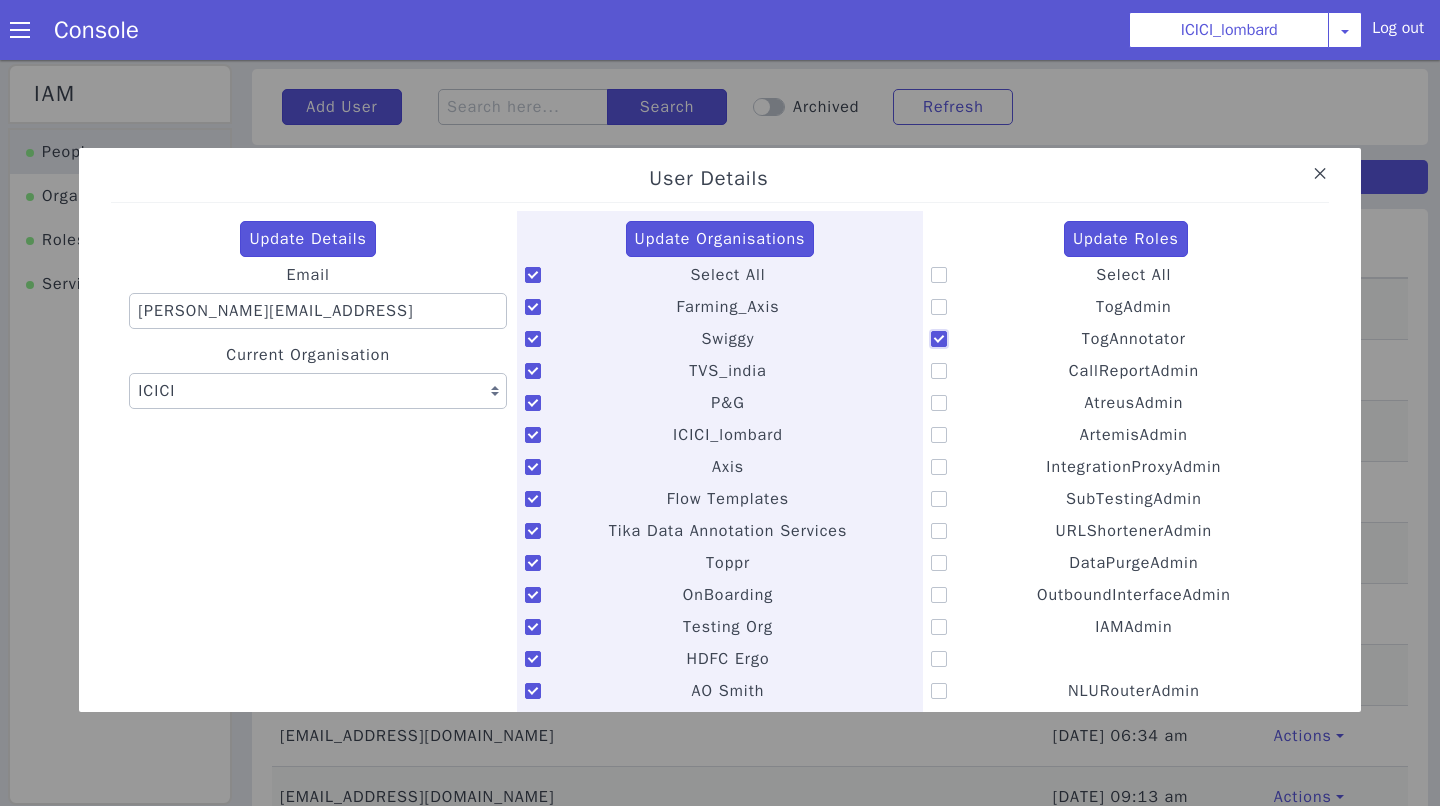 checkbox on "true" 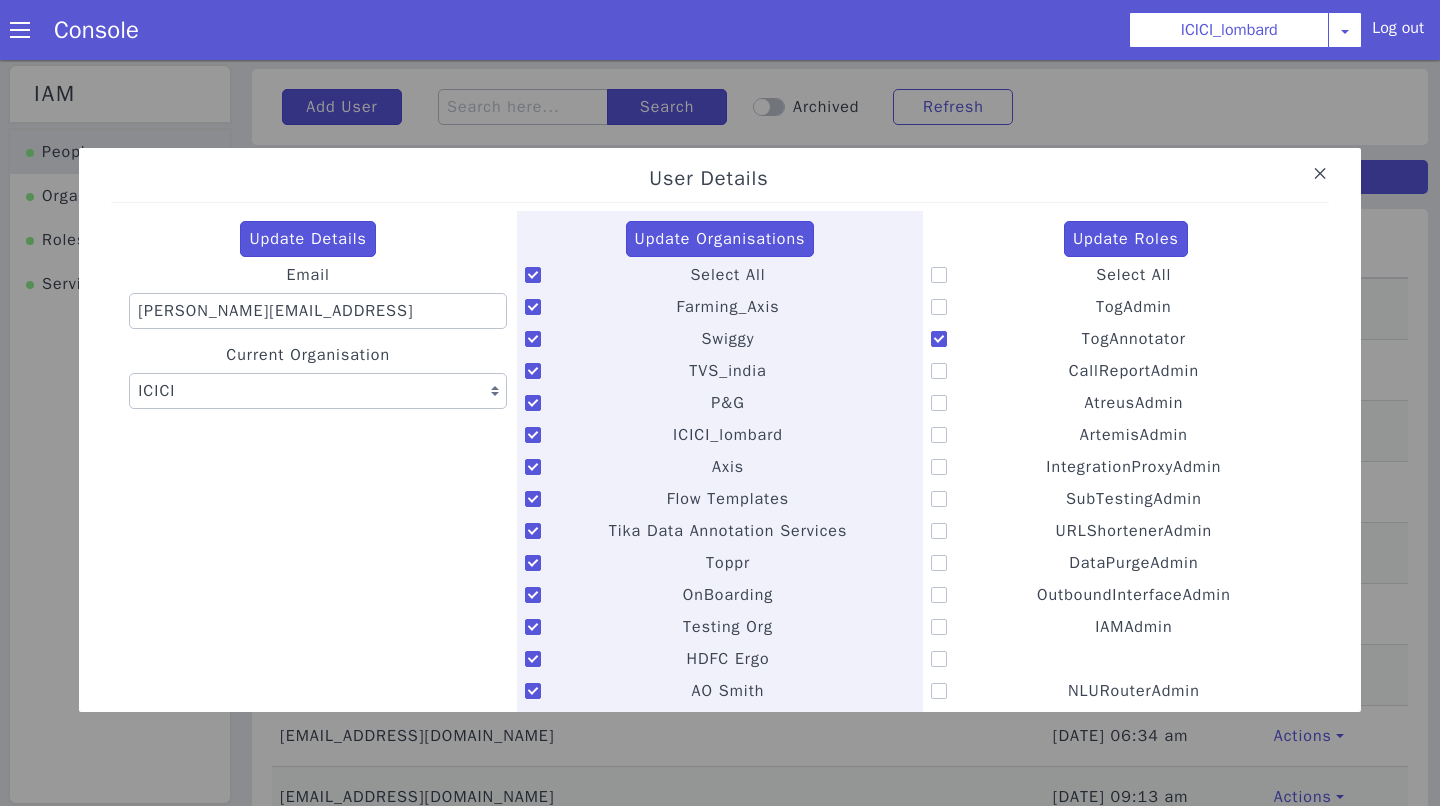 click at bounding box center (939, 371) 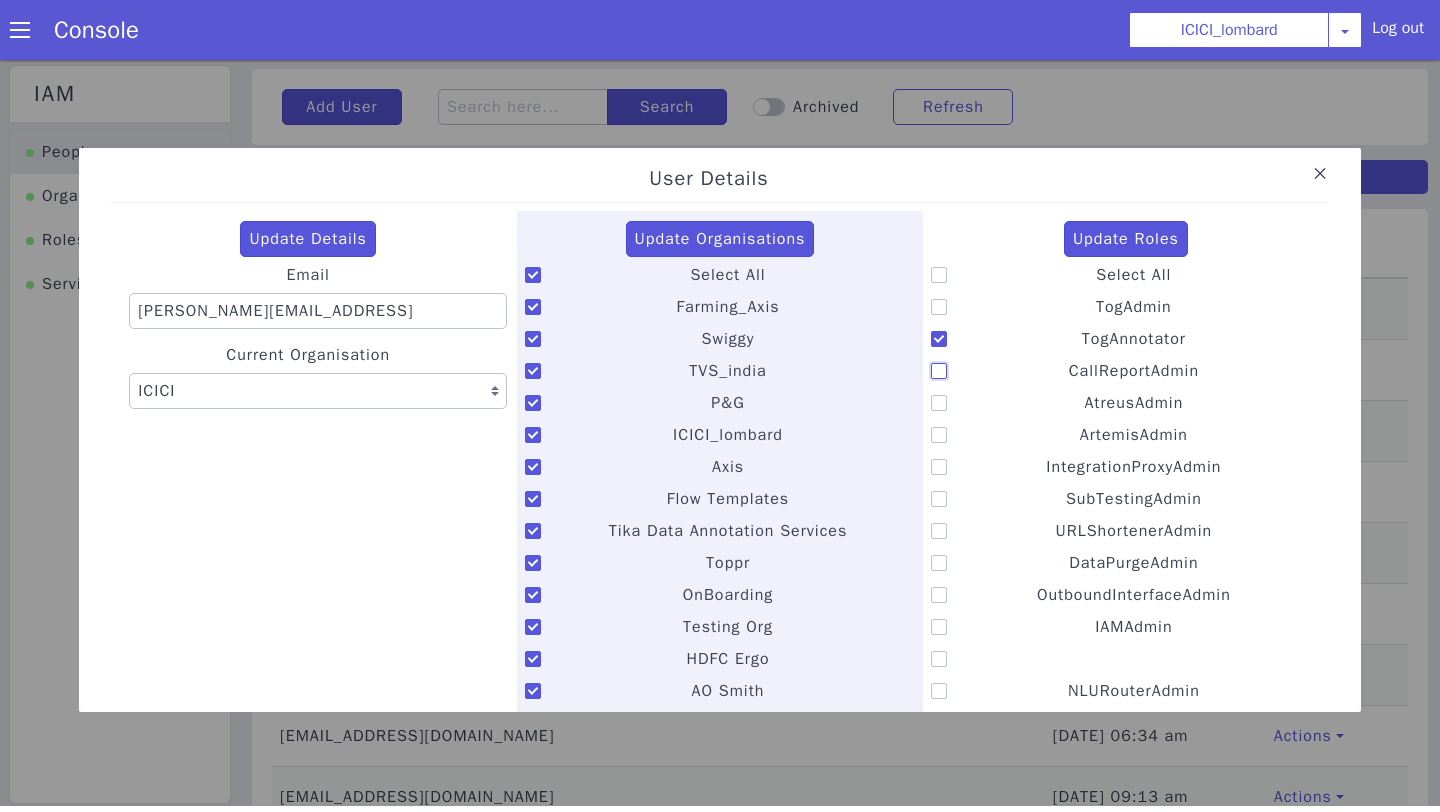 click on "CallReportAdmin" at bounding box center [1068, 358] 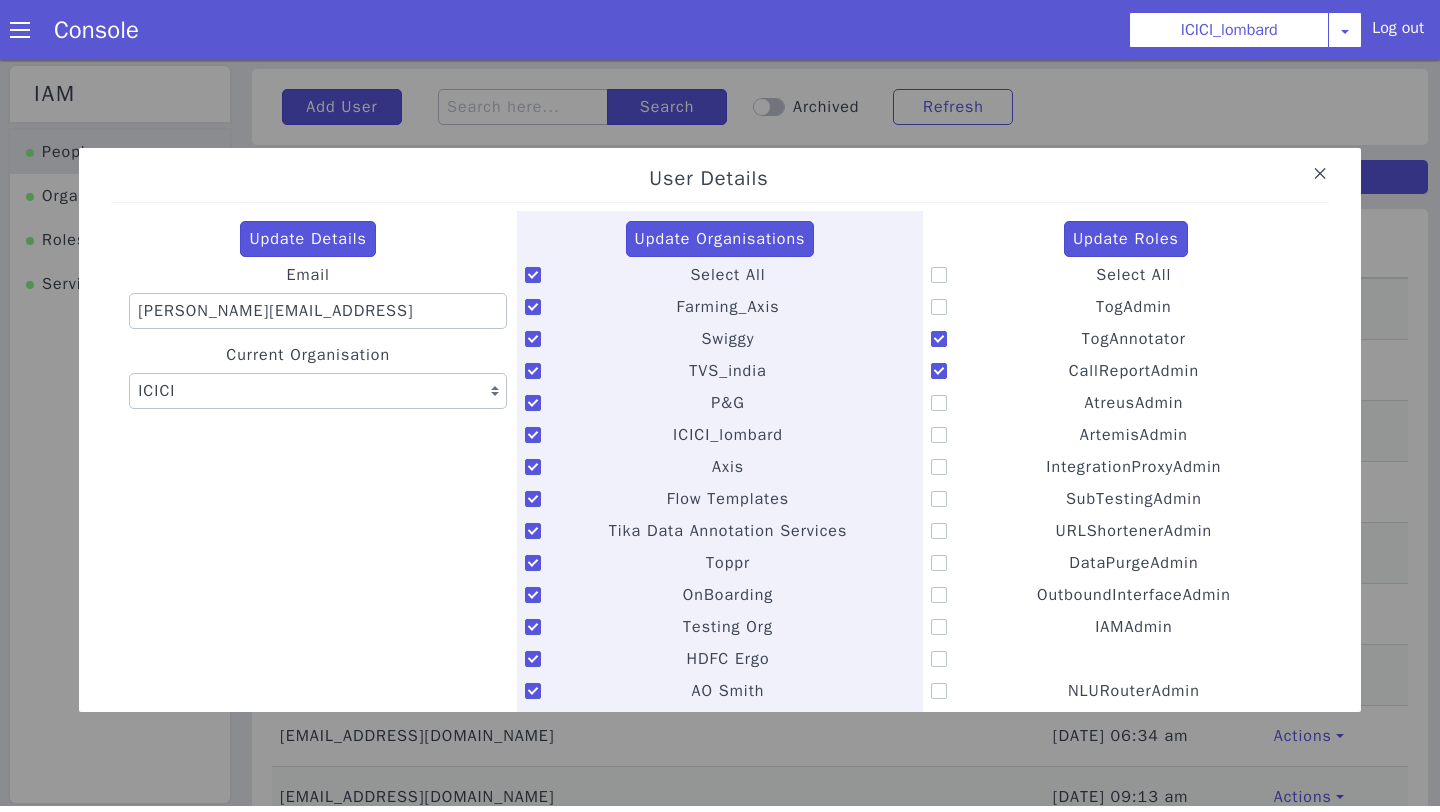 click at bounding box center [939, 403] 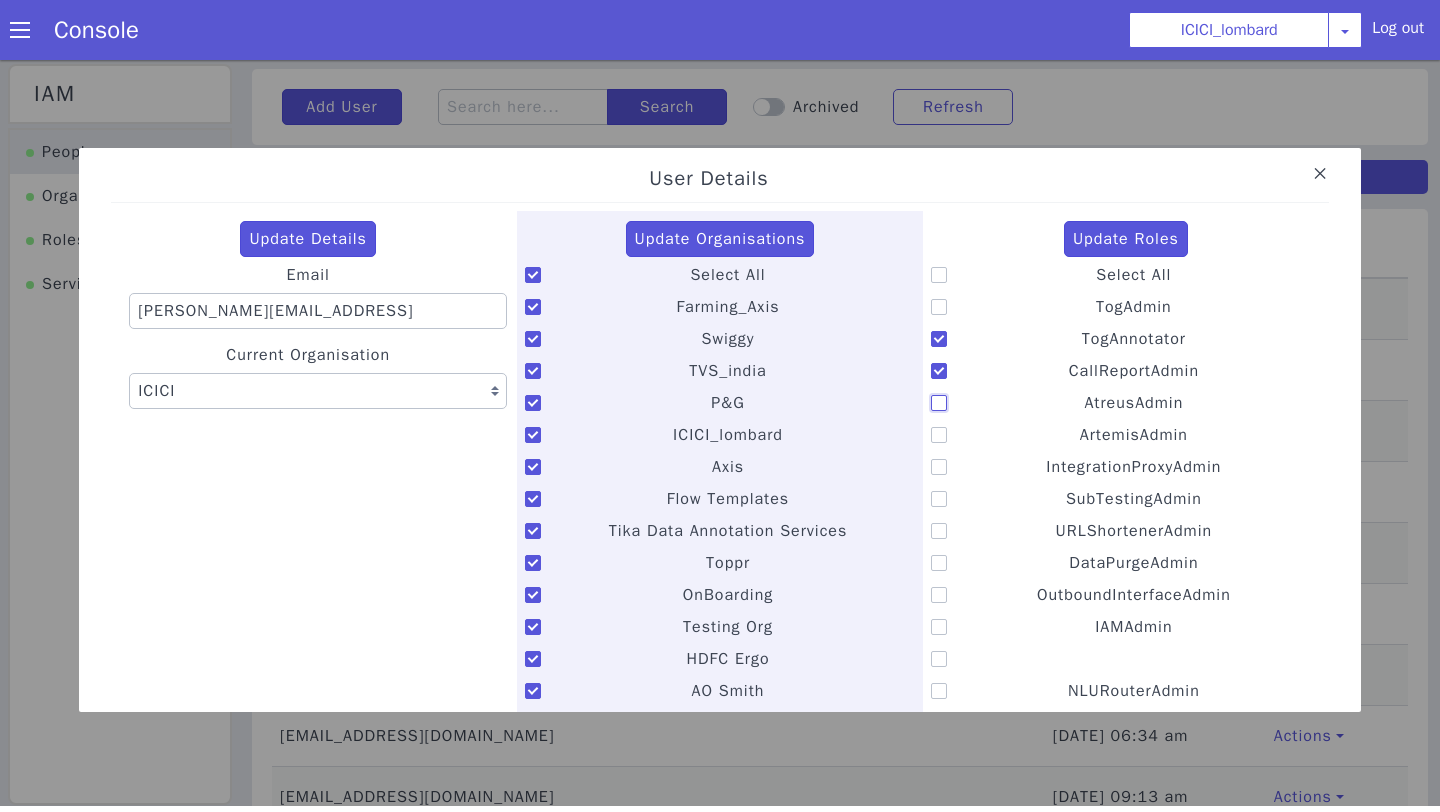 click on "AtreusAdmin" at bounding box center [1083, 390] 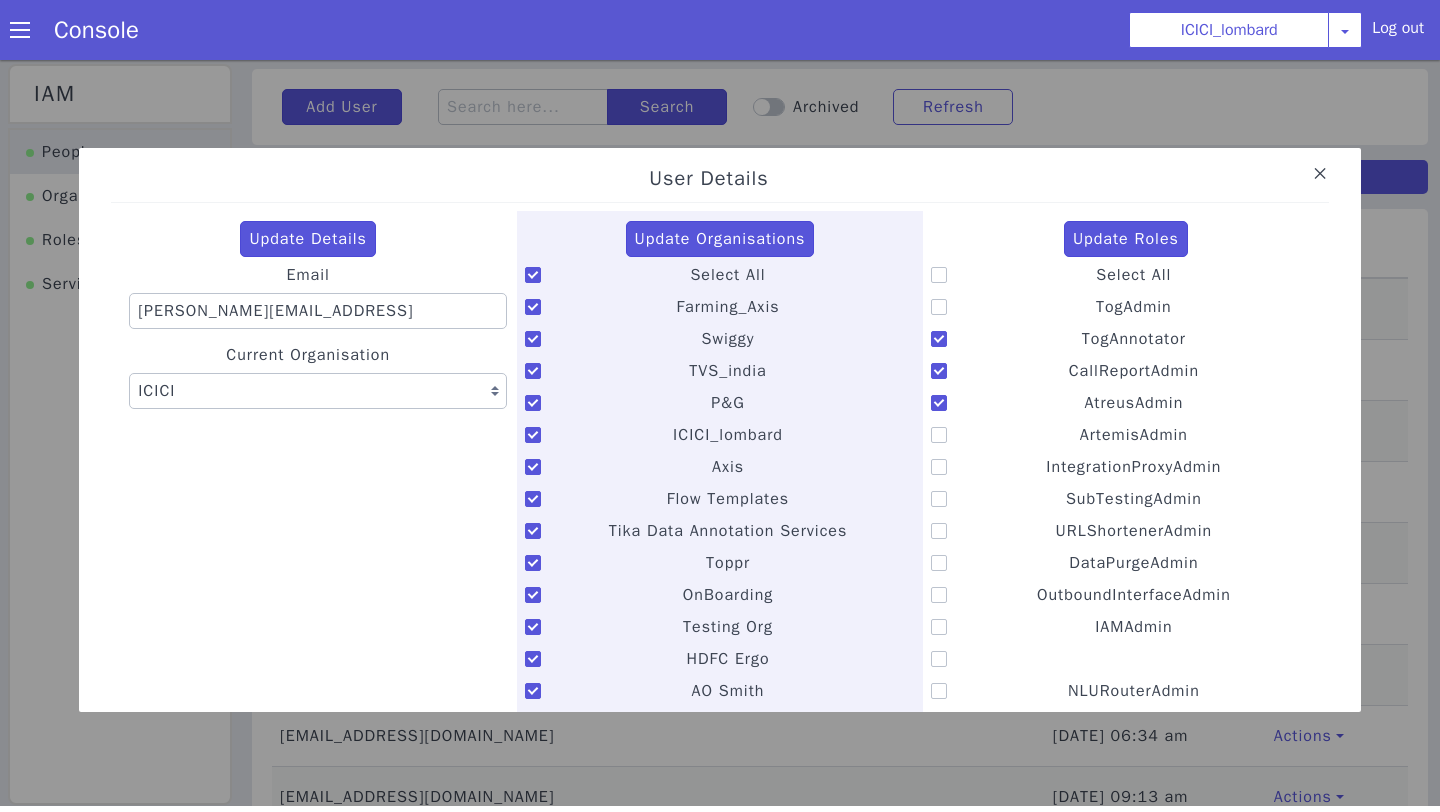 click at bounding box center [939, 435] 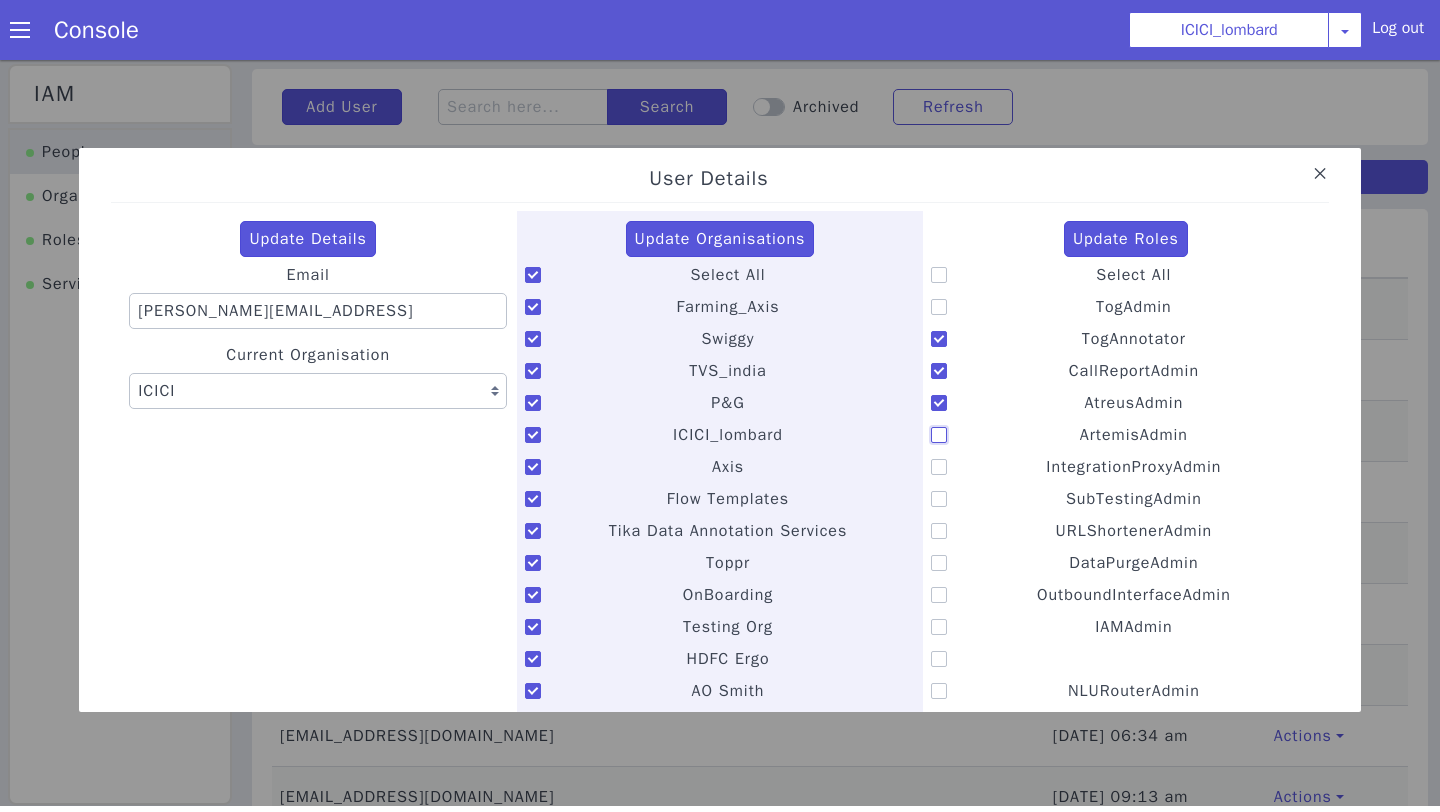 click on "ArtemisAdmin" at bounding box center (1079, 422) 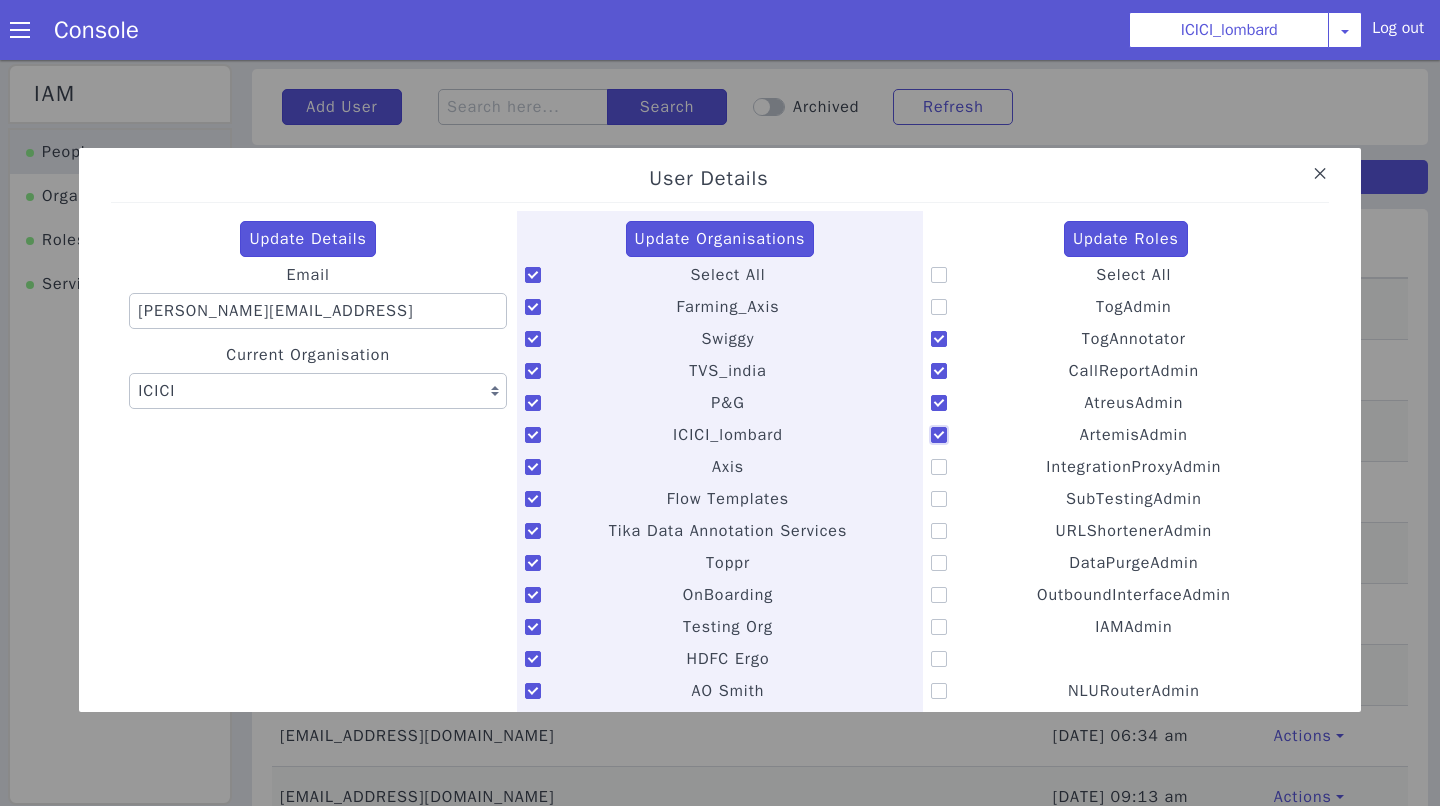 checkbox on "true" 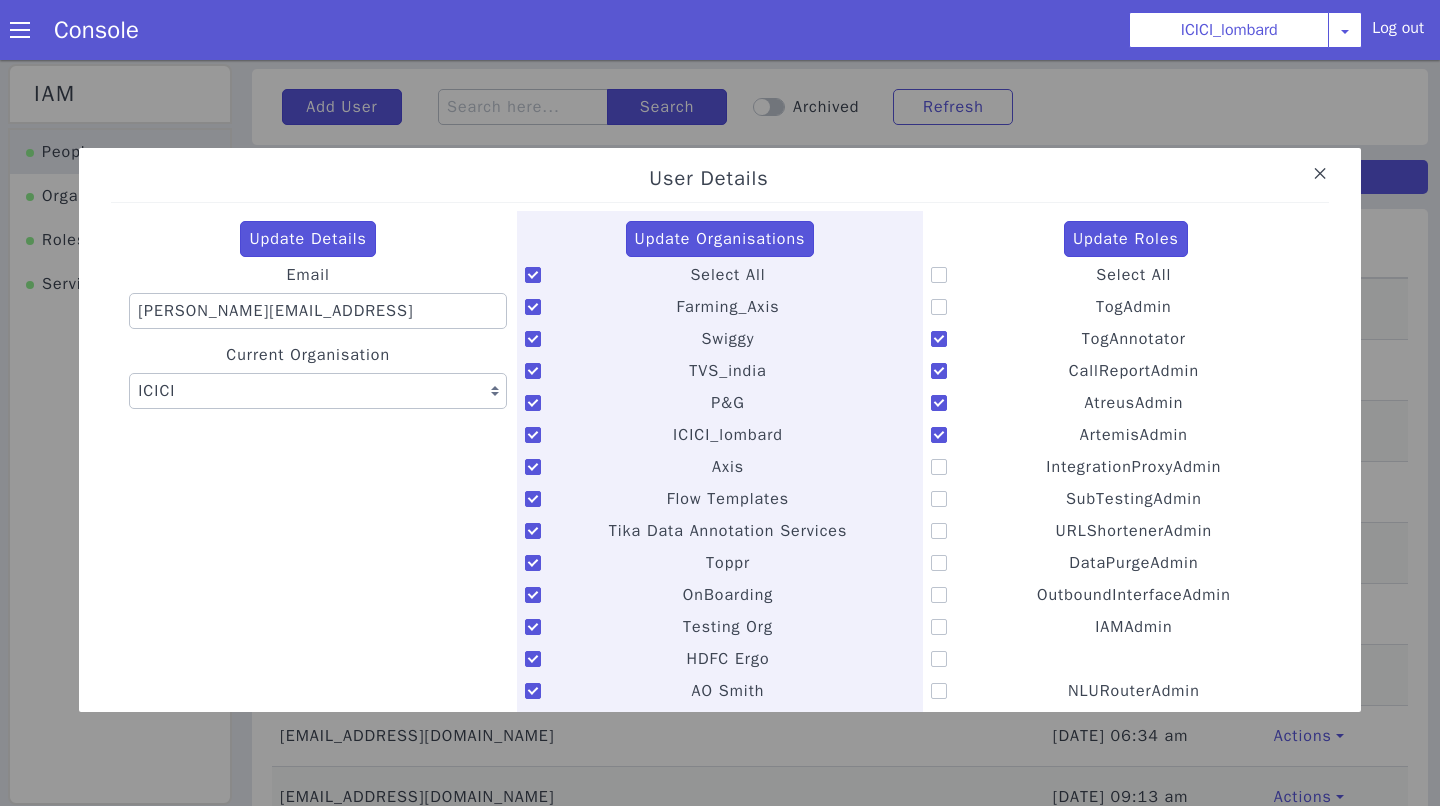 click on "SubTestingAdmin" at bounding box center [1126, 499] 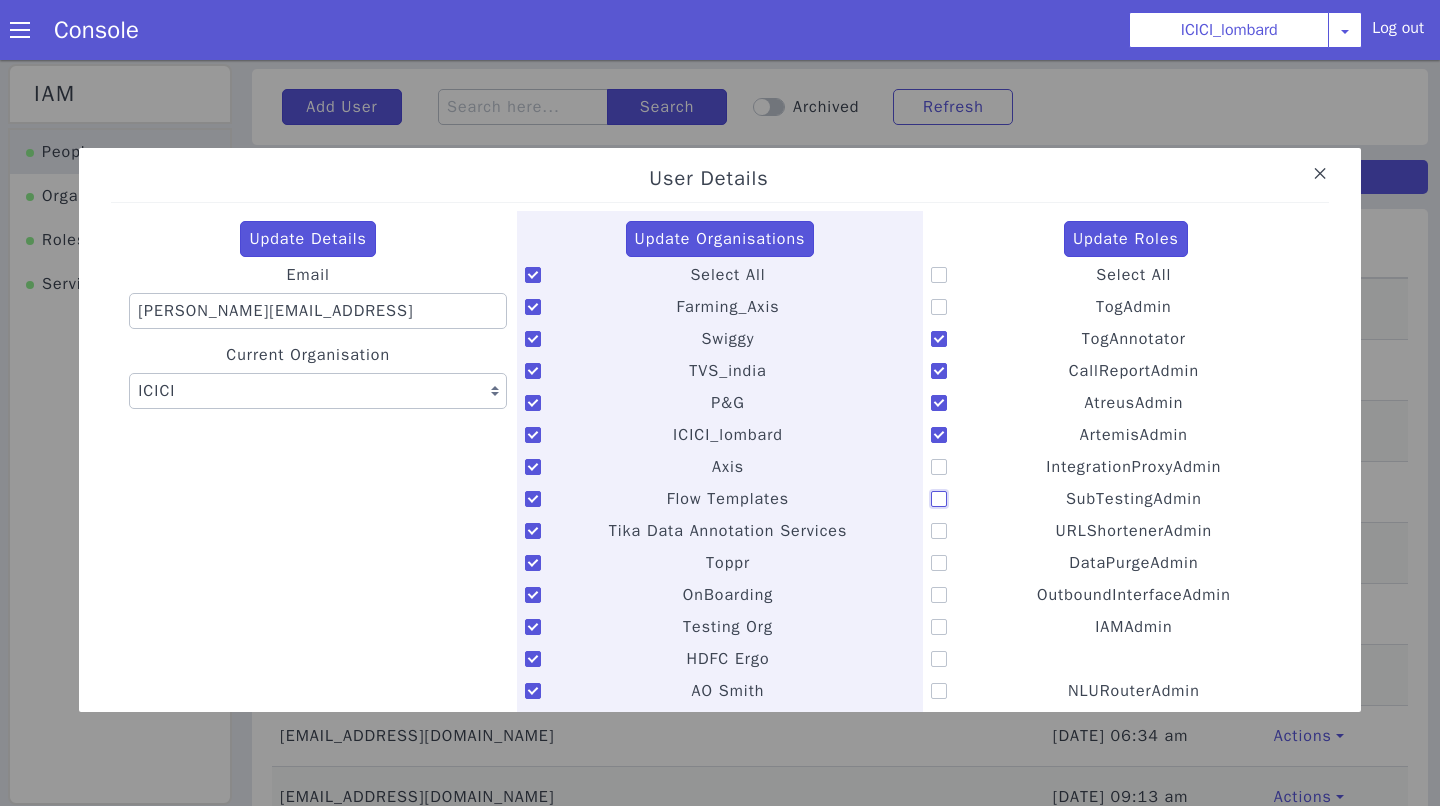 click on "SubTestingAdmin" at bounding box center [1065, 486] 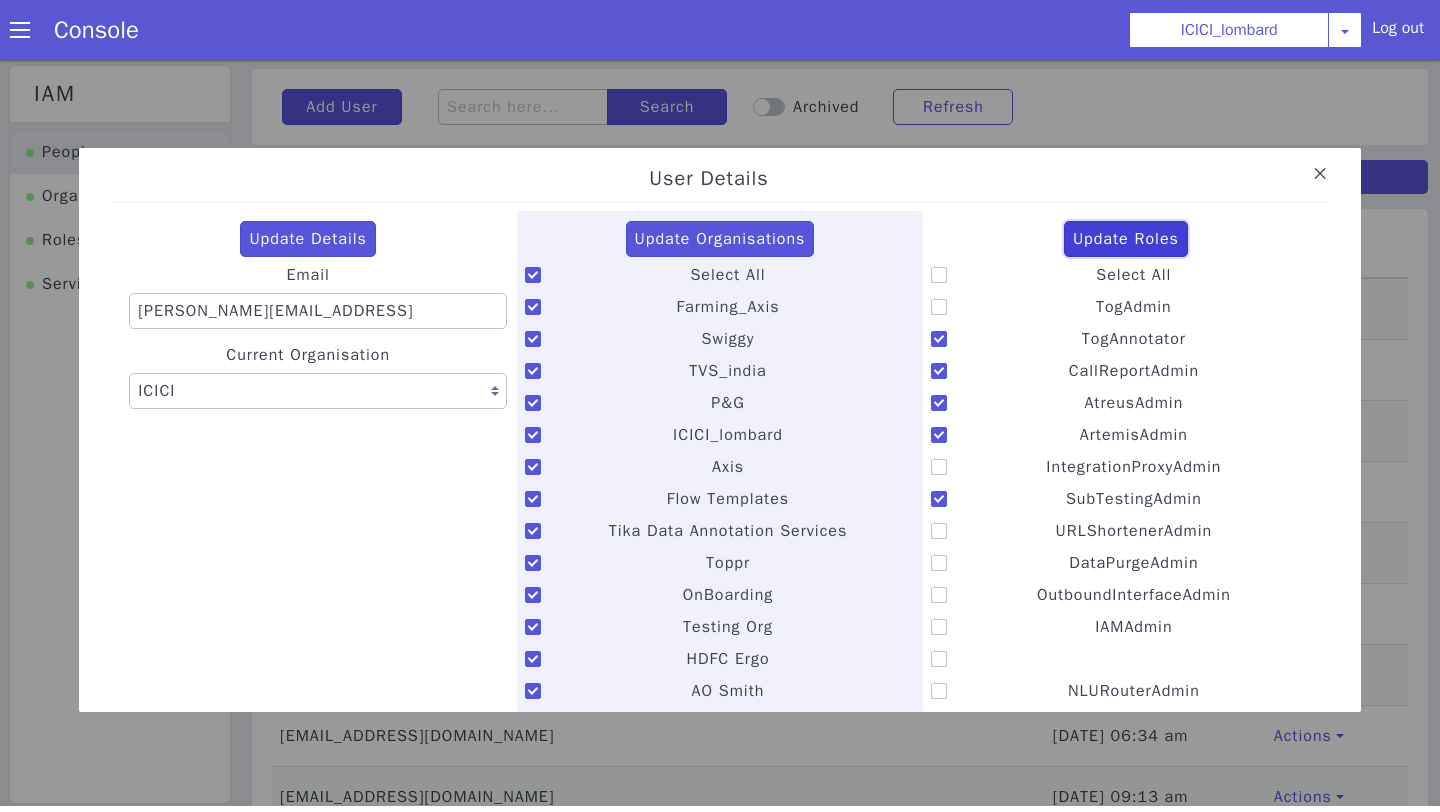 click on "Update Roles" at bounding box center (1126, 239) 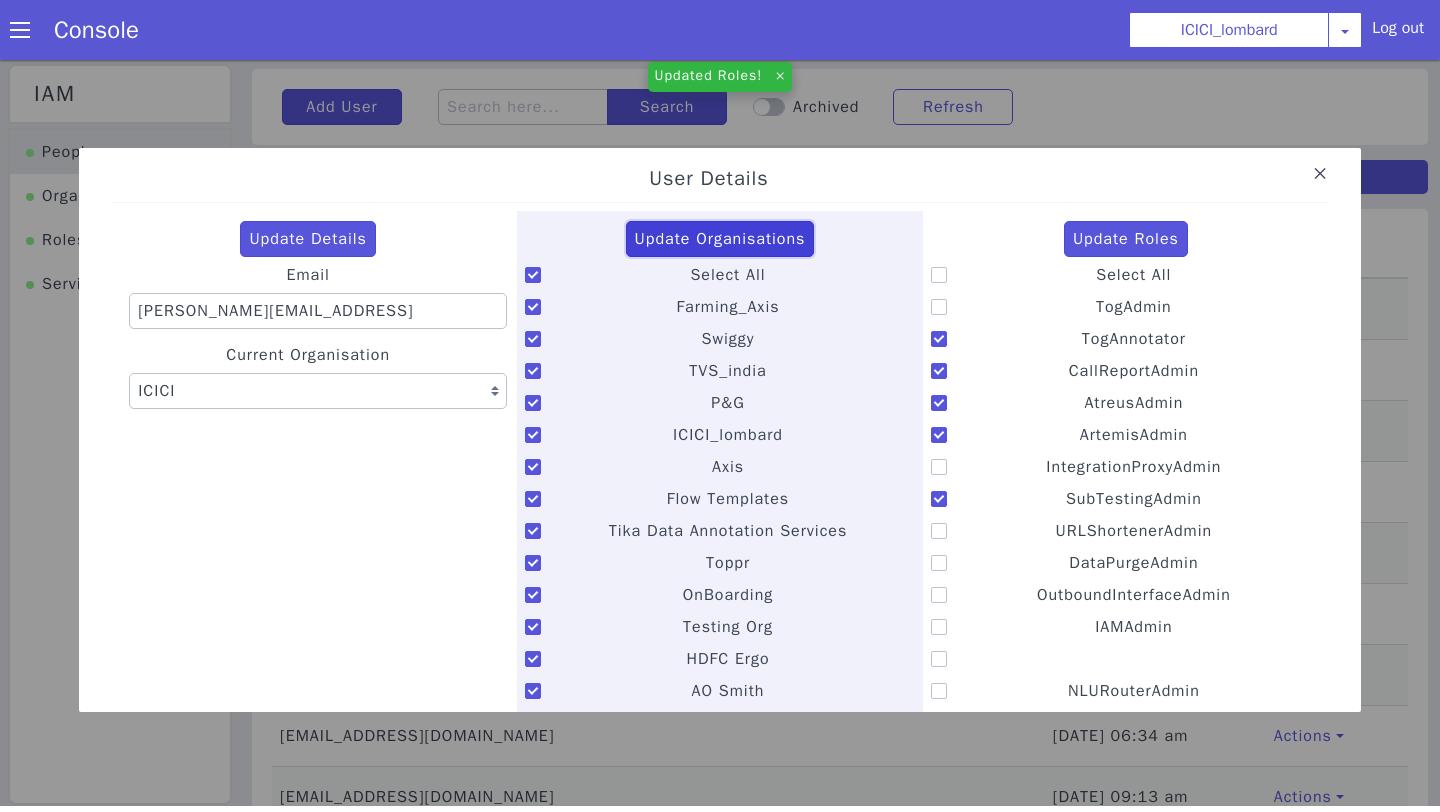 click on "Update Organisations" at bounding box center (720, 239) 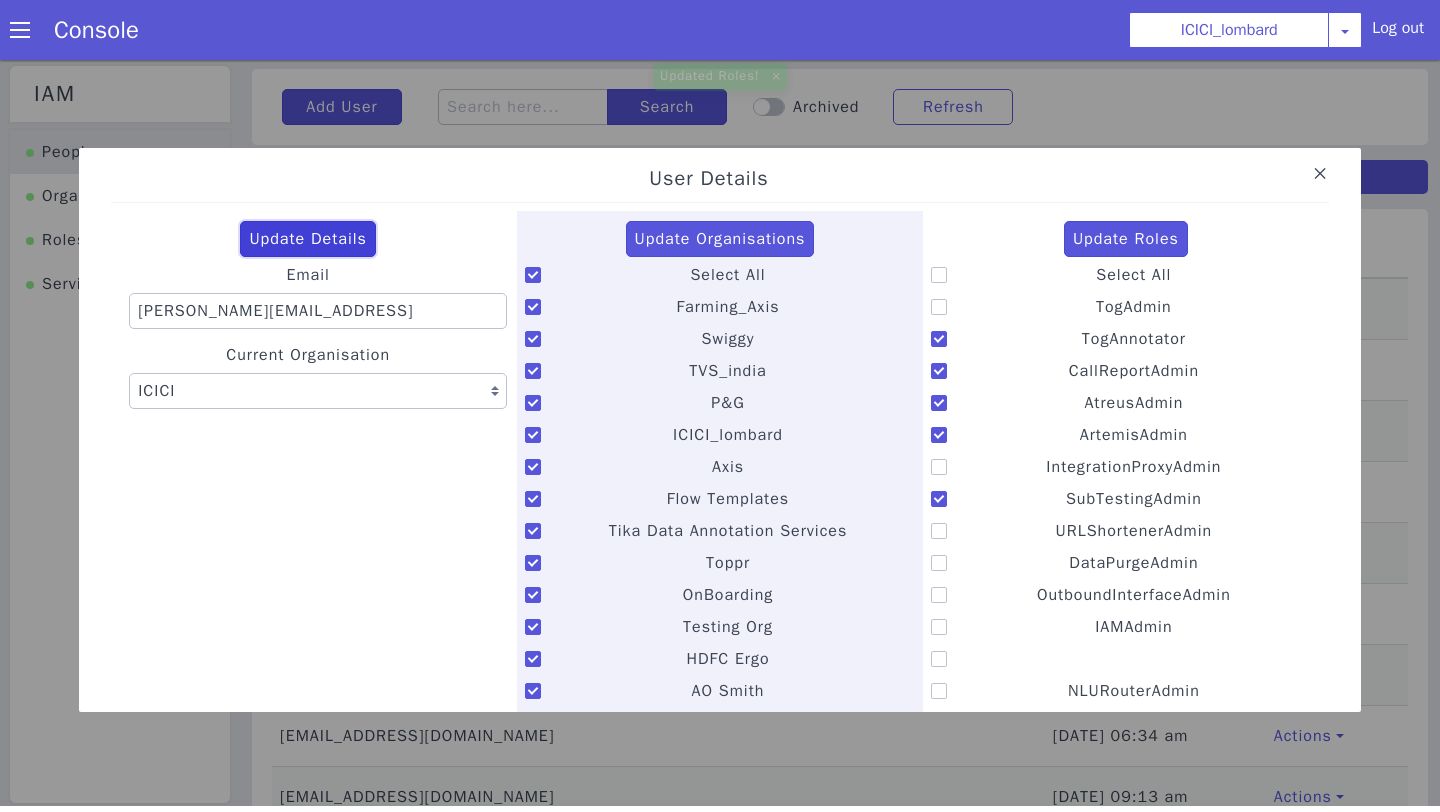 click on "Update Details" at bounding box center [308, 239] 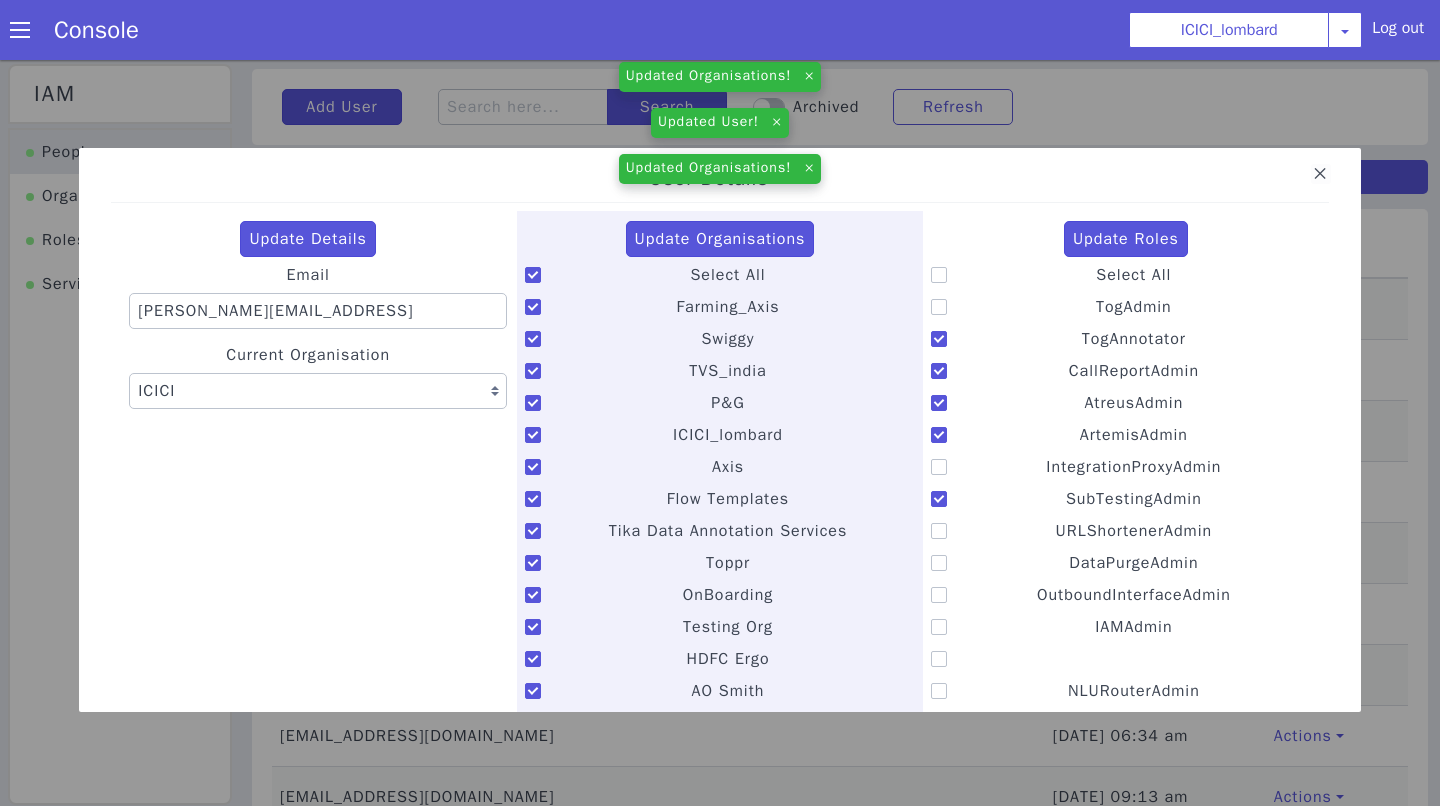 click at bounding box center [1321, 174] 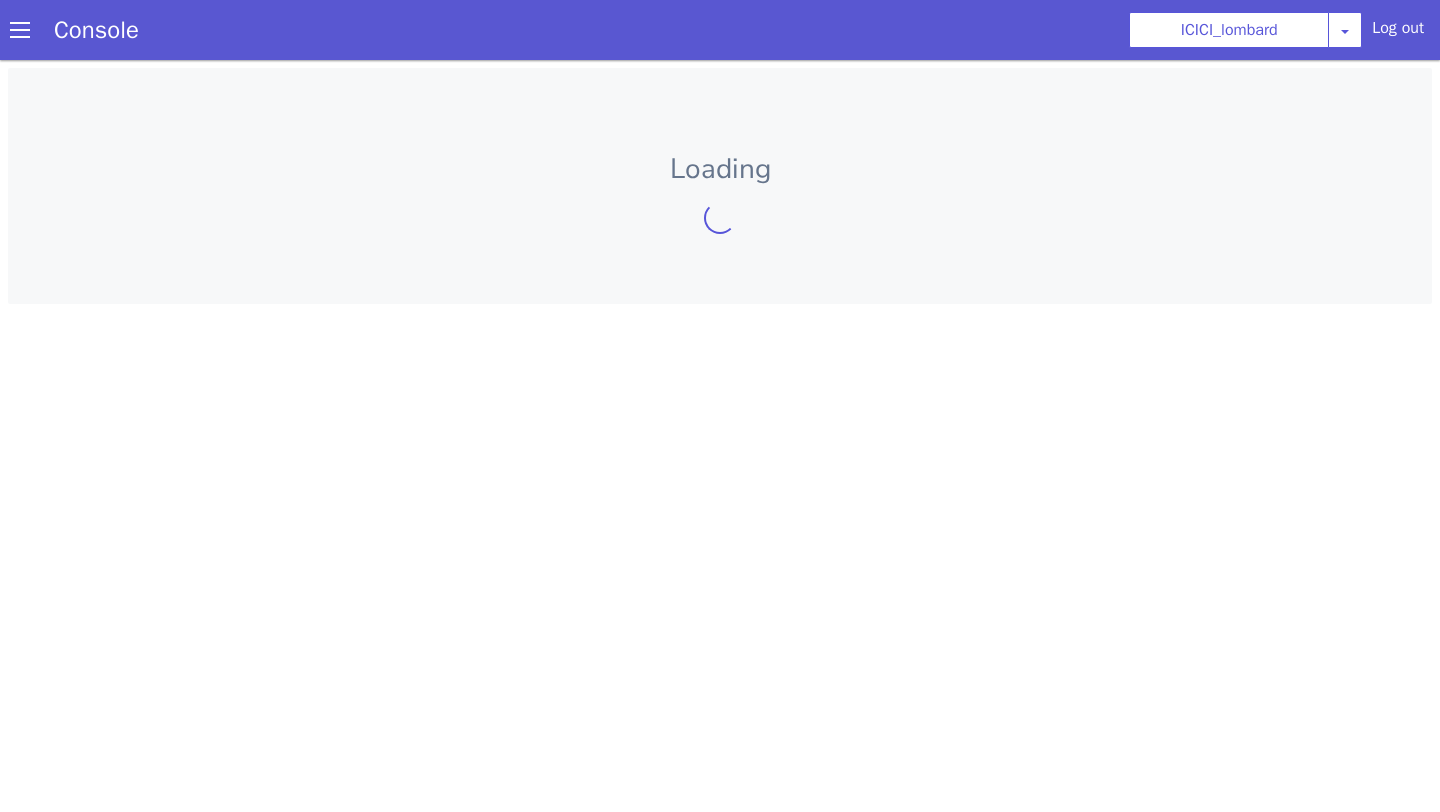scroll, scrollTop: 0, scrollLeft: 0, axis: both 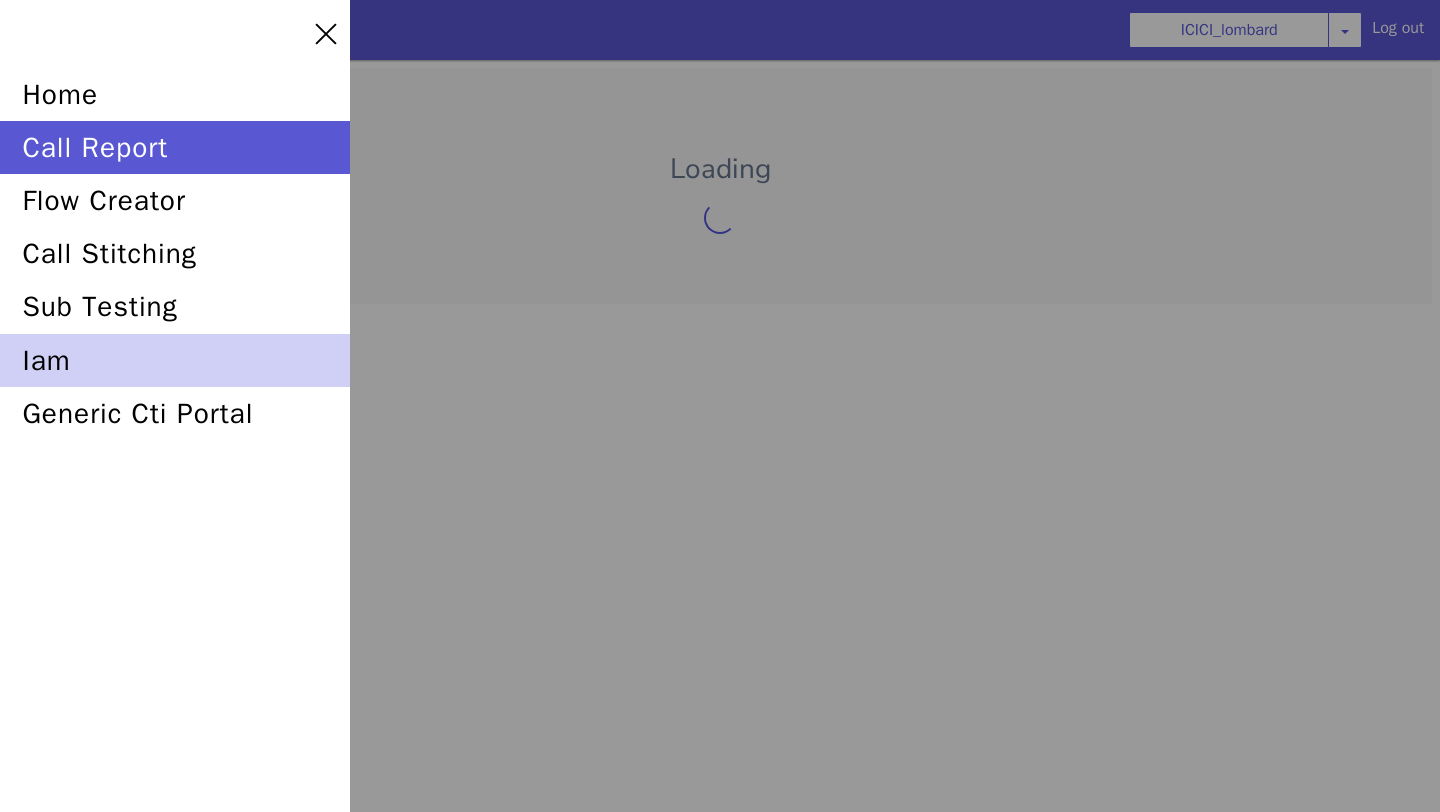 click on "iam" at bounding box center [175, 360] 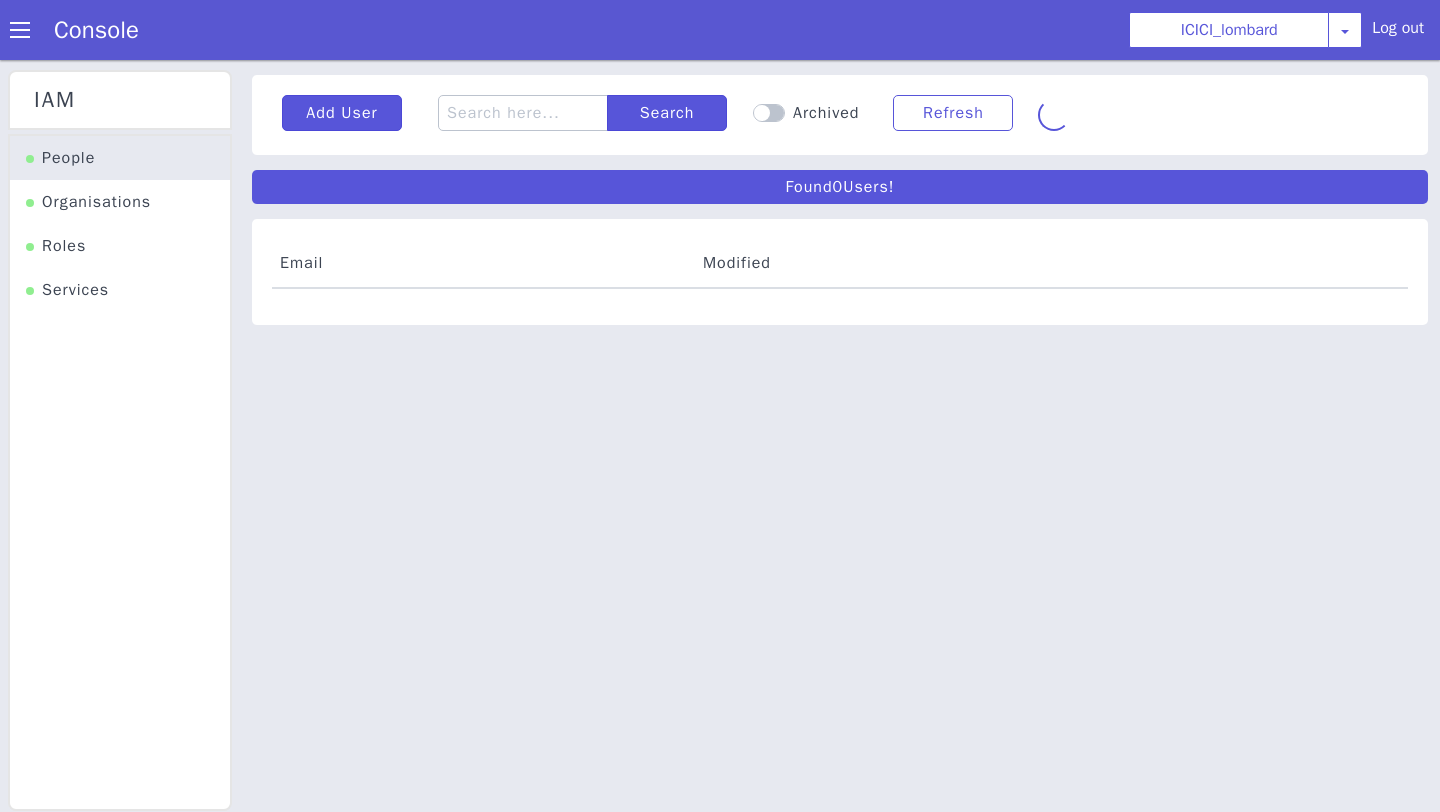 scroll, scrollTop: 6, scrollLeft: 0, axis: vertical 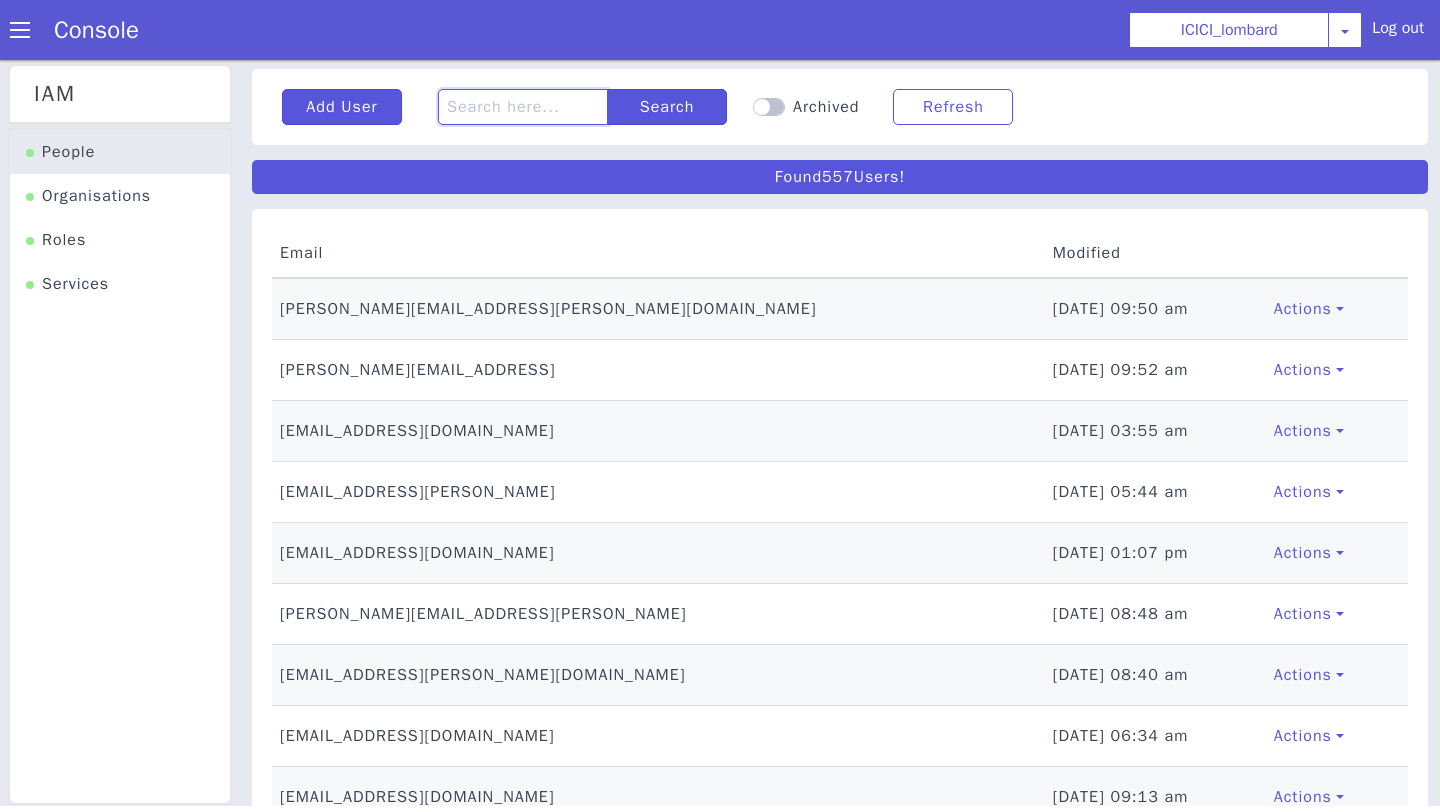 click at bounding box center [523, 107] 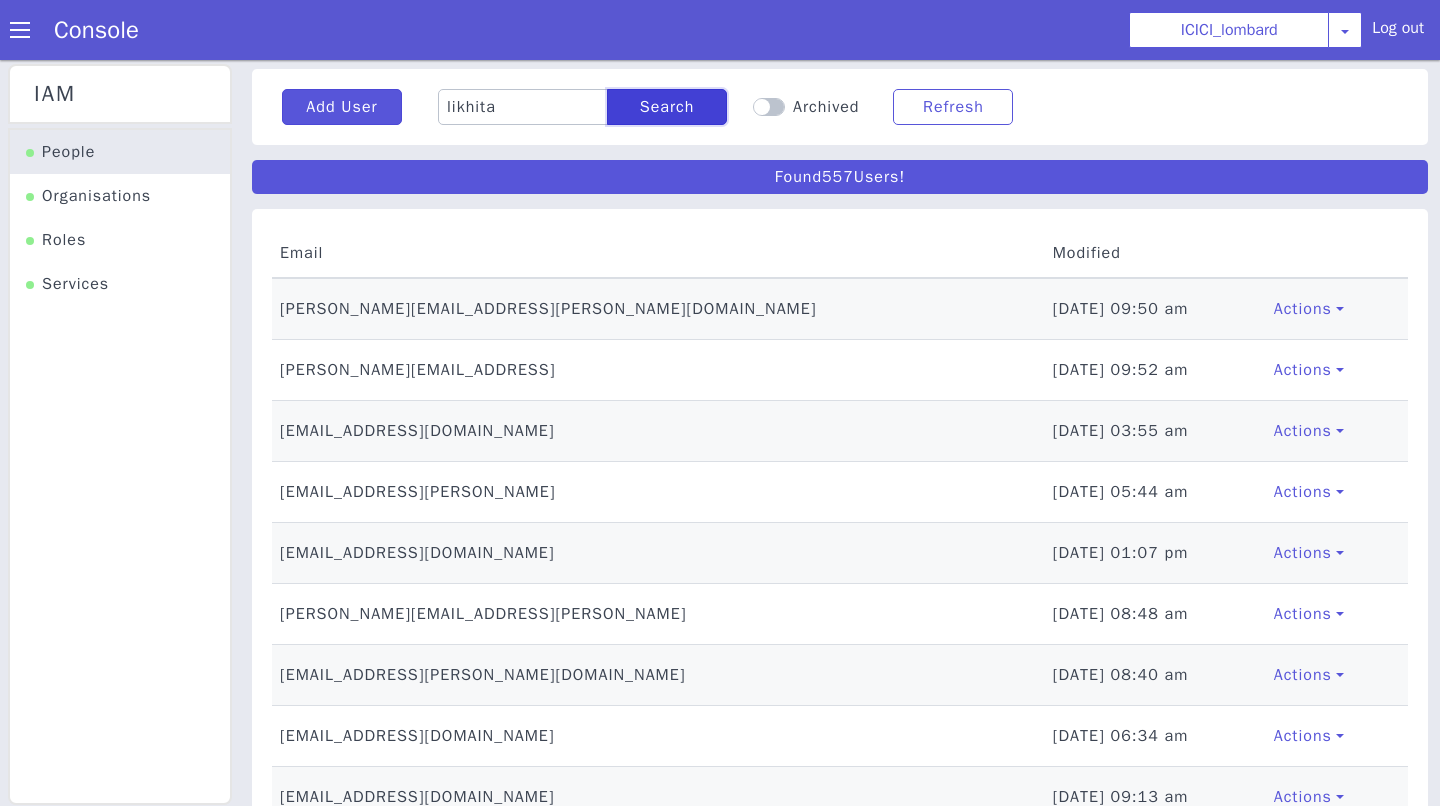 click on "Search" at bounding box center [667, 107] 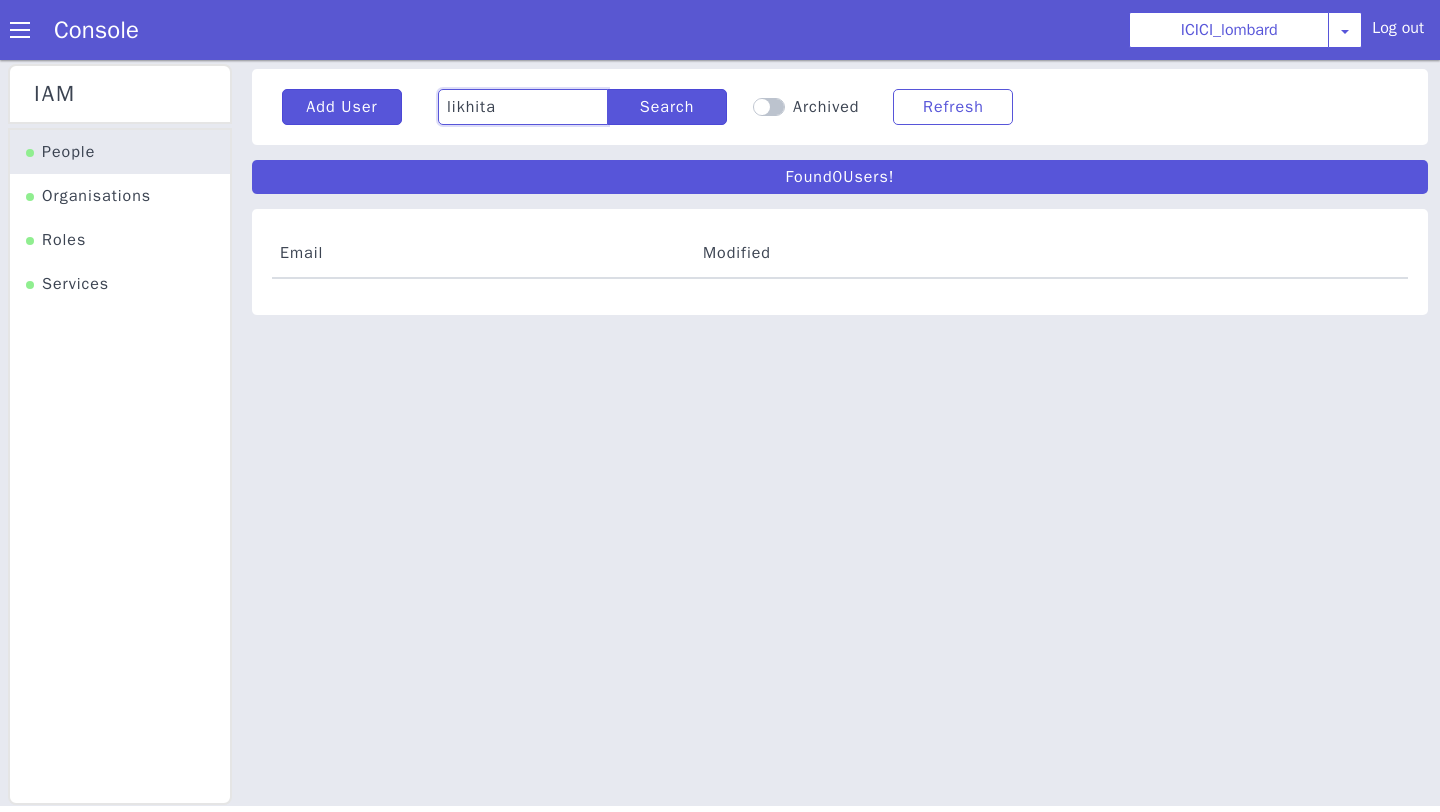 click on "likhita" at bounding box center (523, 107) 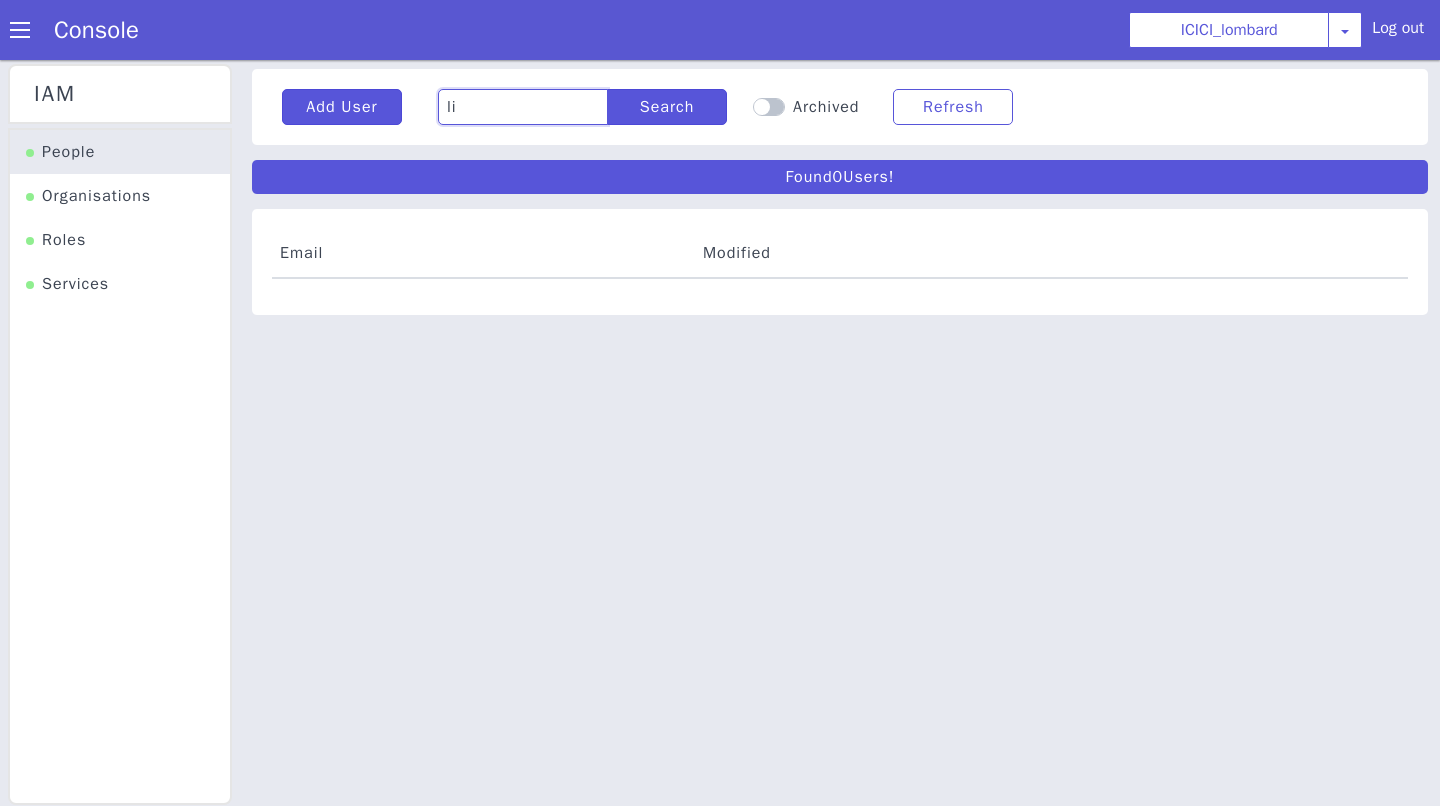 type on "l" 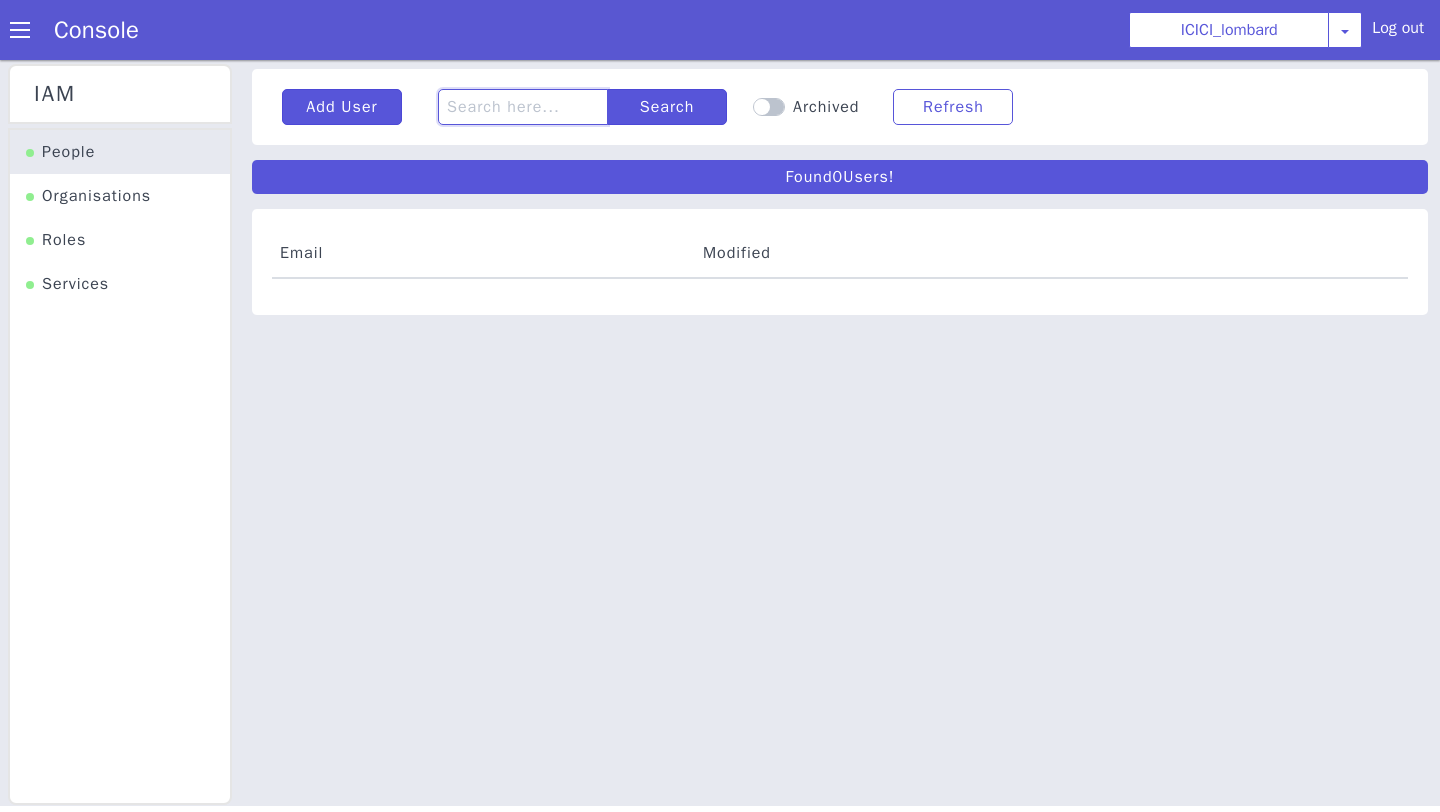 type on "p" 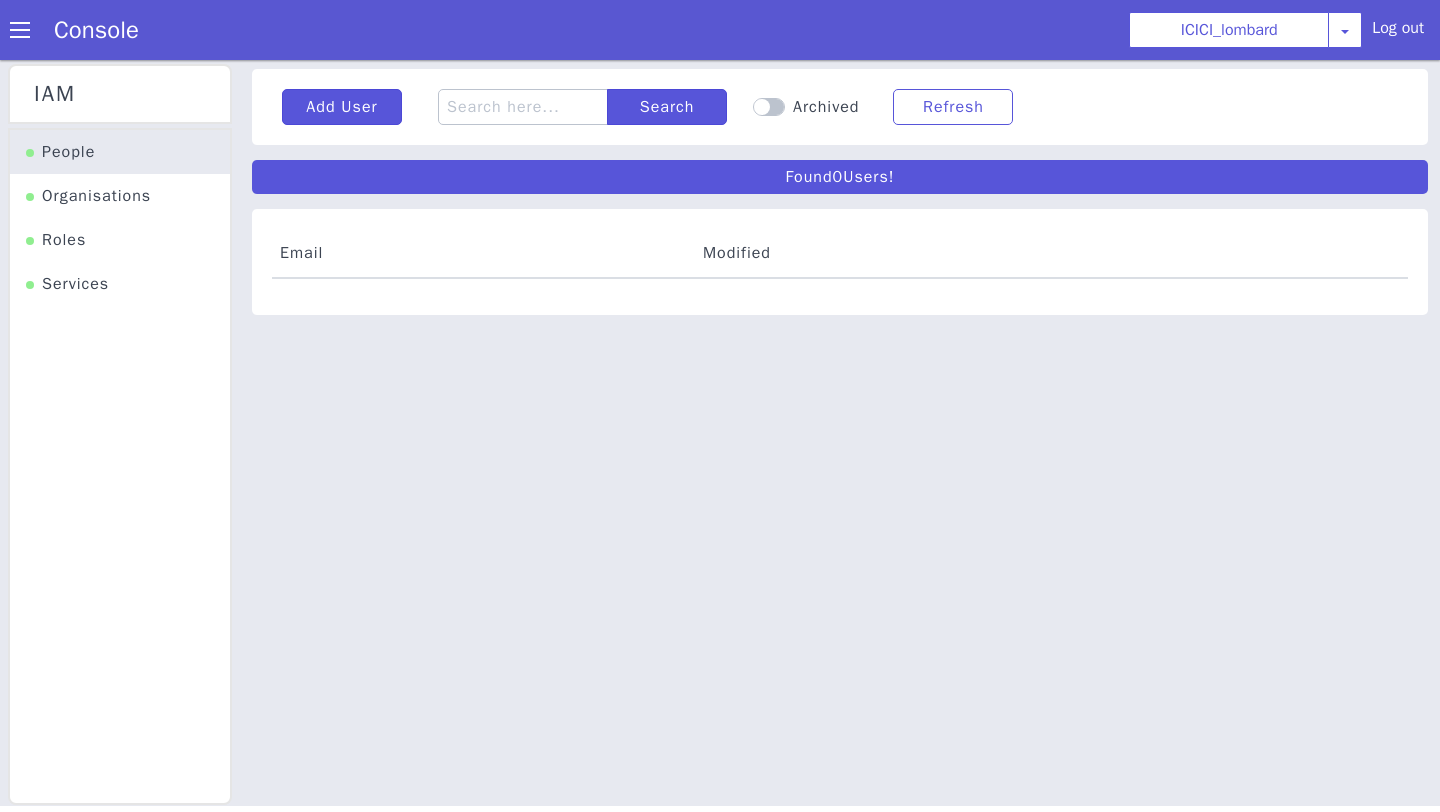 click on "Organisations" at bounding box center [88, 196] 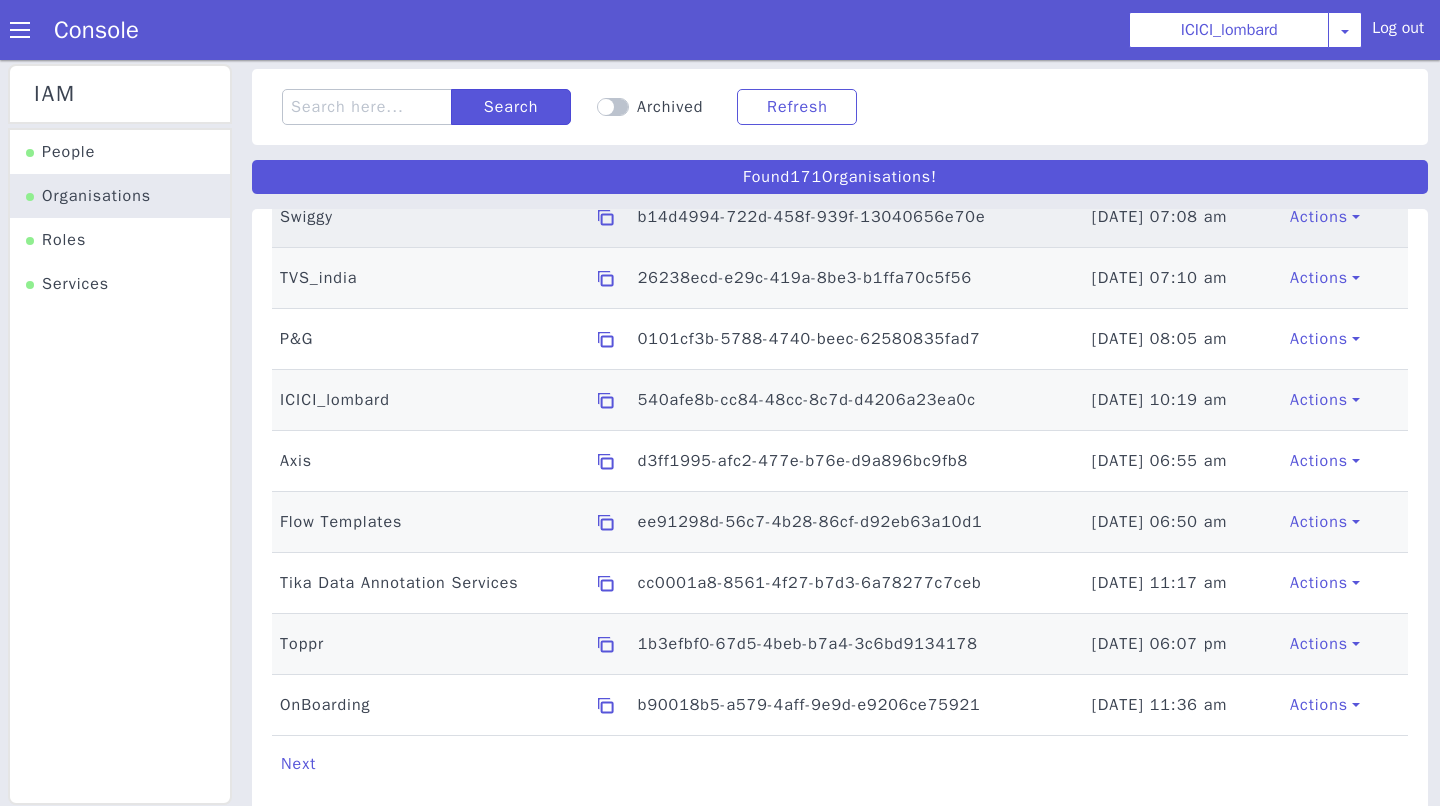 scroll, scrollTop: 154, scrollLeft: 0, axis: vertical 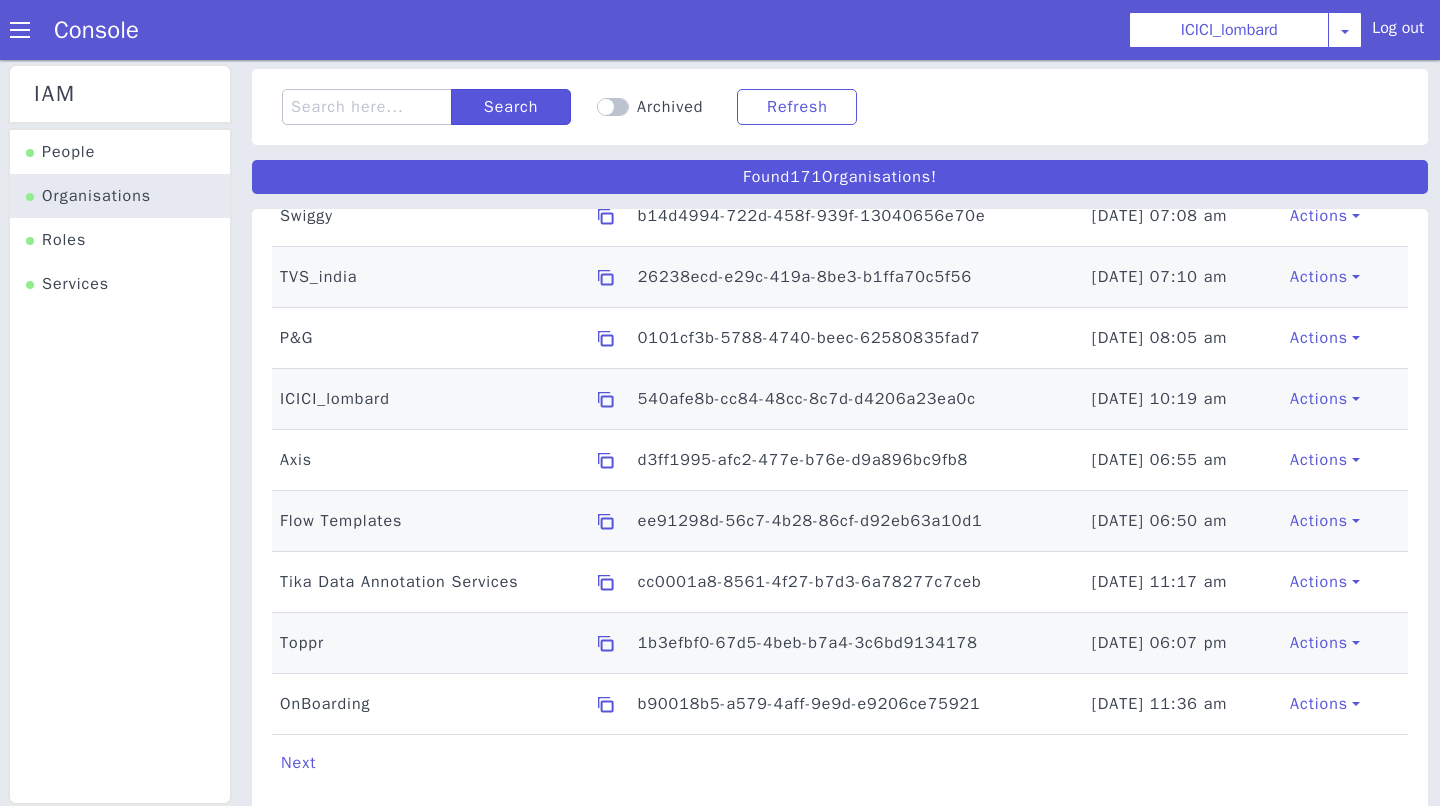 click on "Roles" at bounding box center (56, 240) 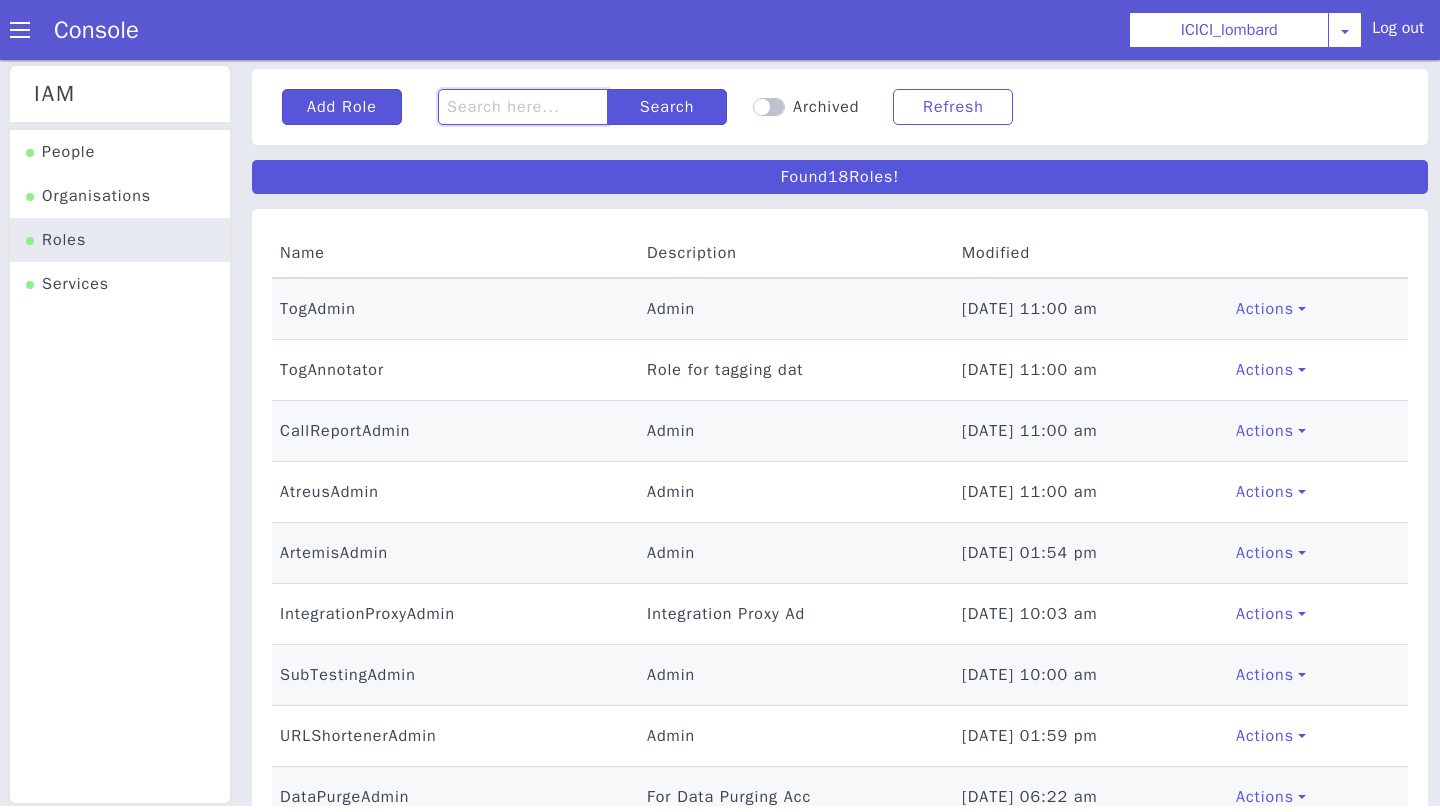 click at bounding box center (523, 107) 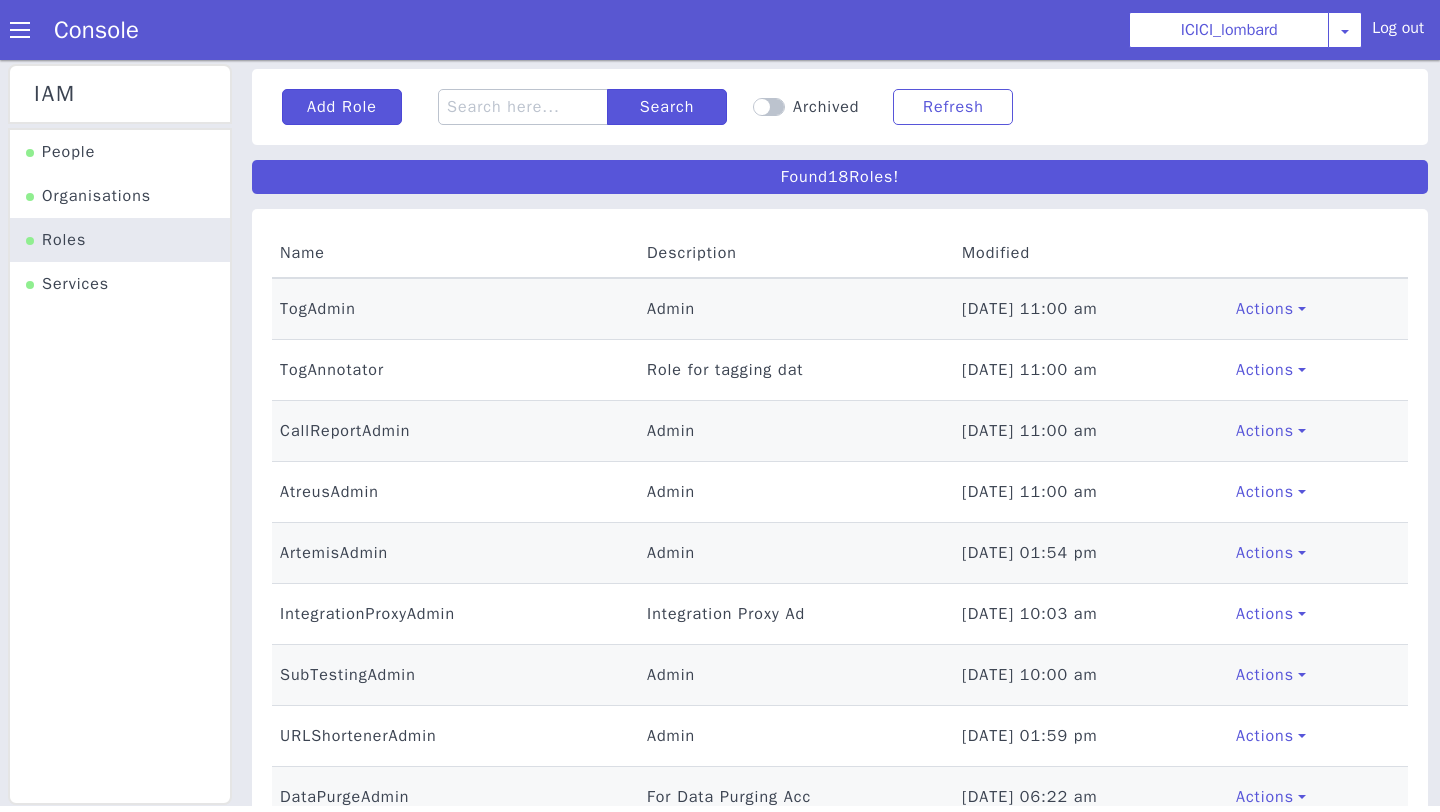click on "People" at bounding box center [120, 152] 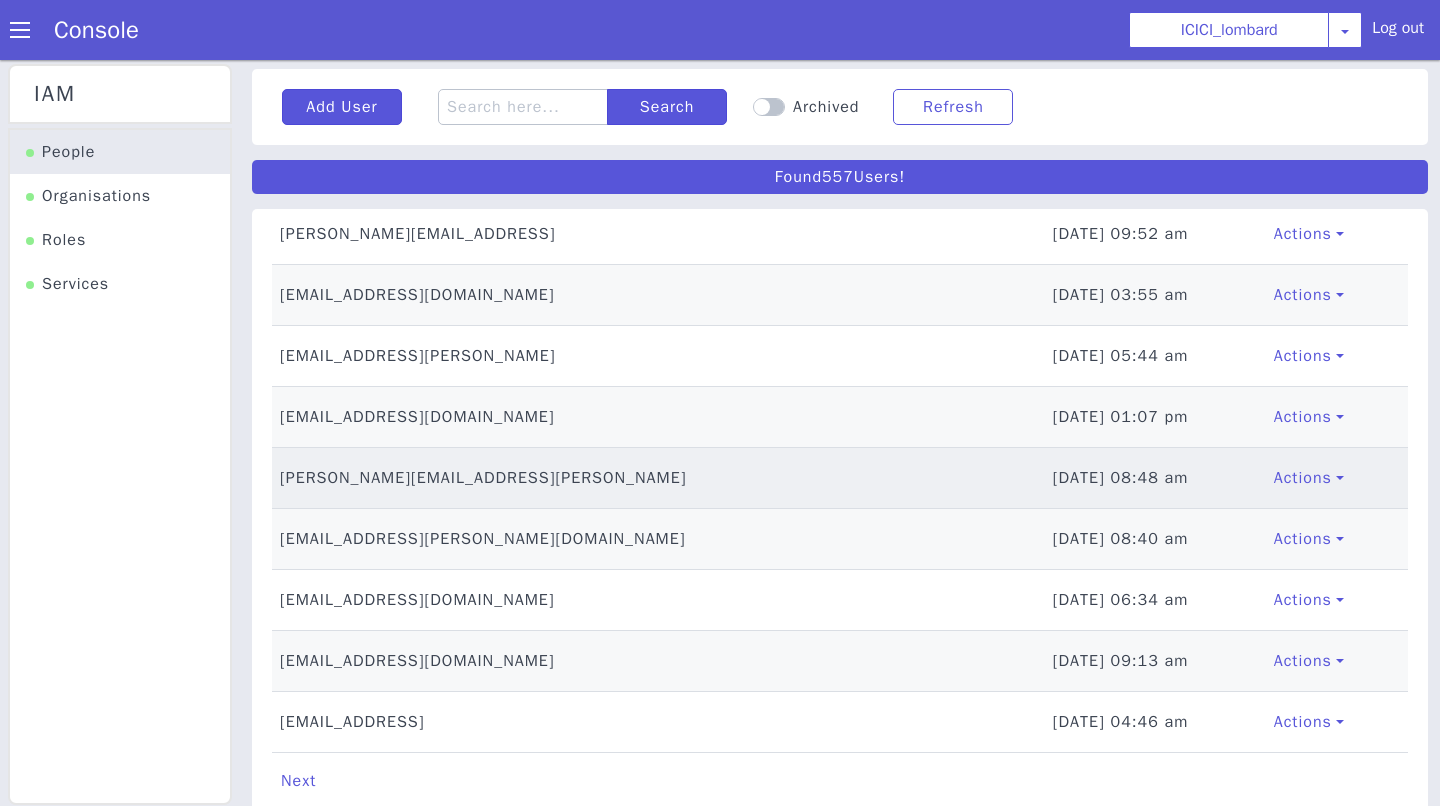 scroll, scrollTop: 154, scrollLeft: 0, axis: vertical 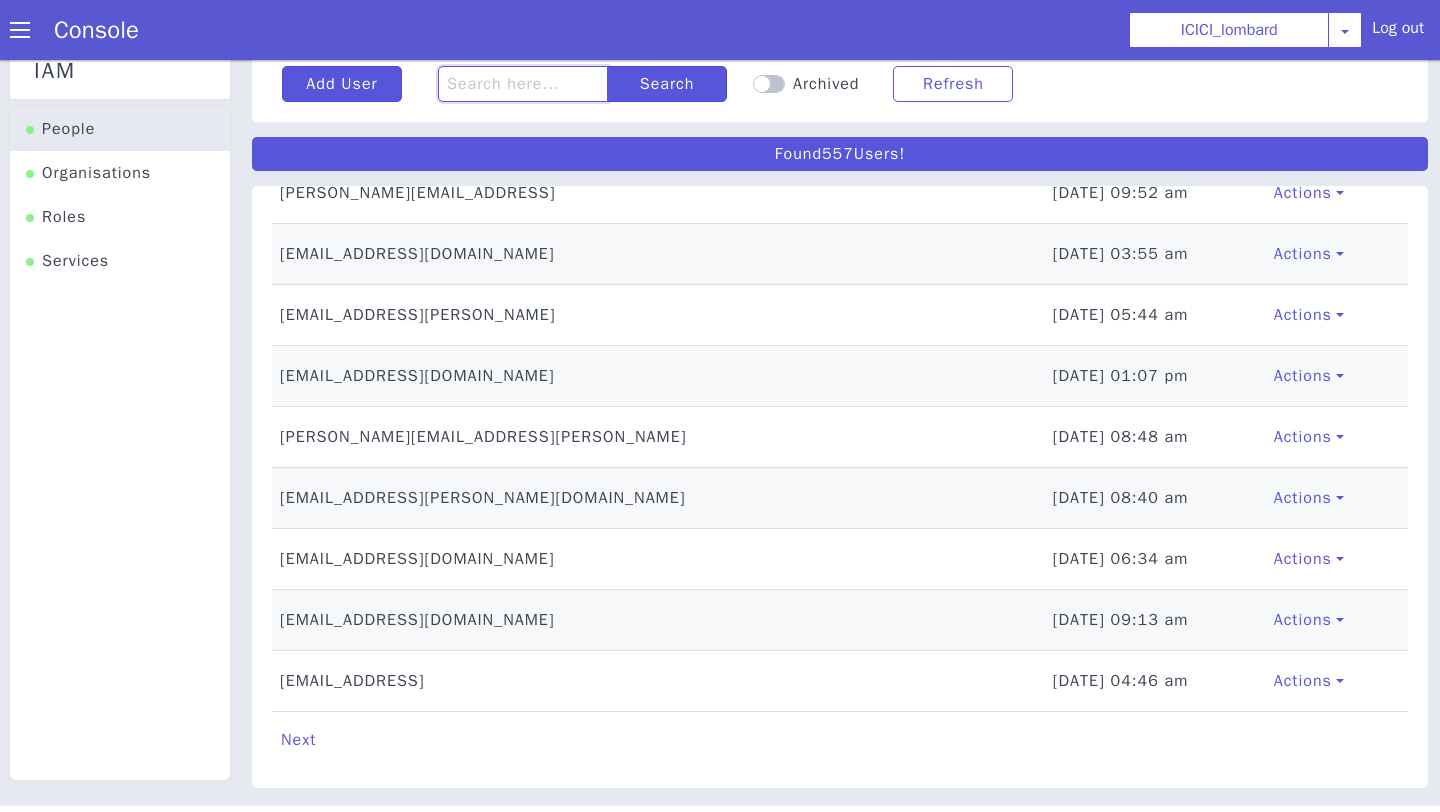 click at bounding box center [523, 84] 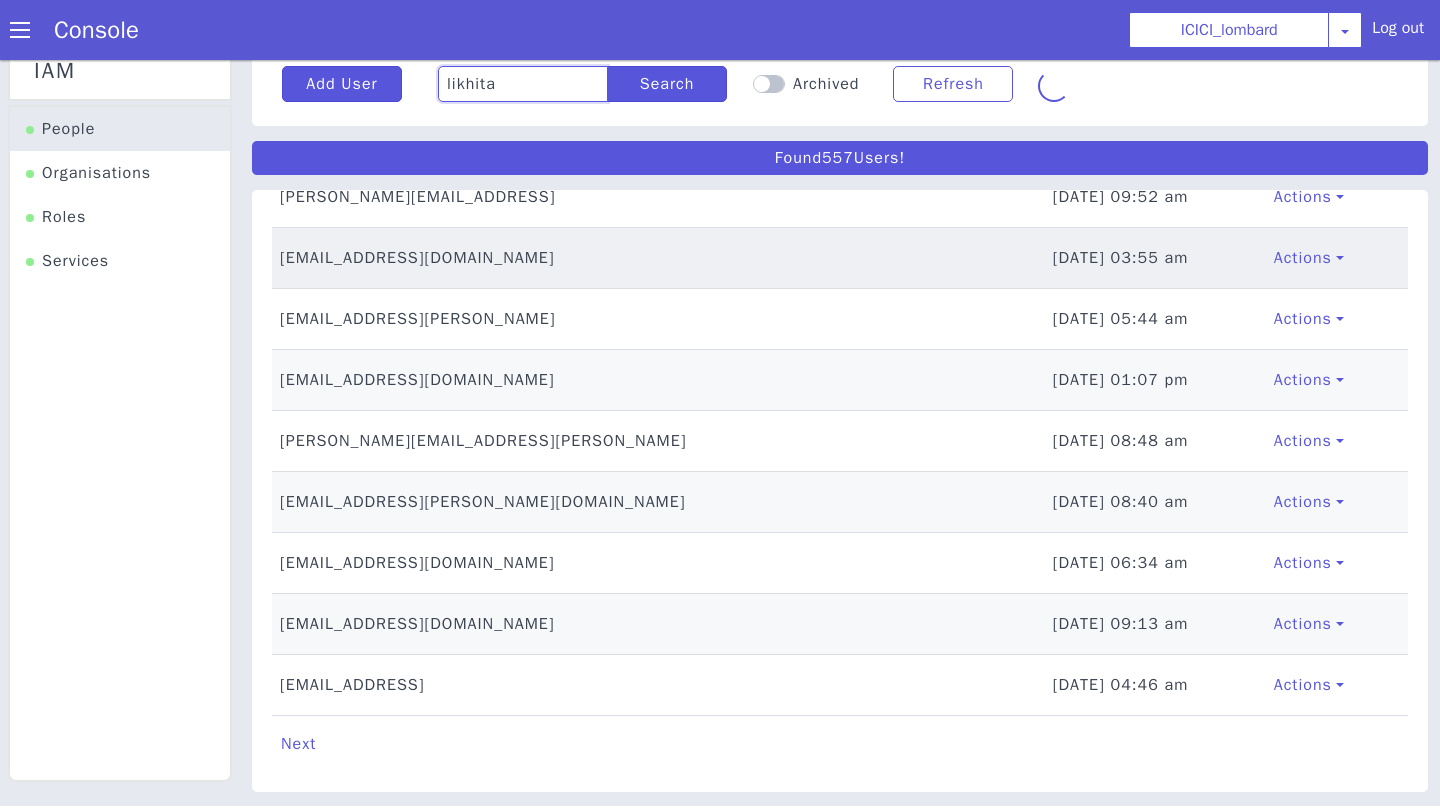scroll, scrollTop: 0, scrollLeft: 0, axis: both 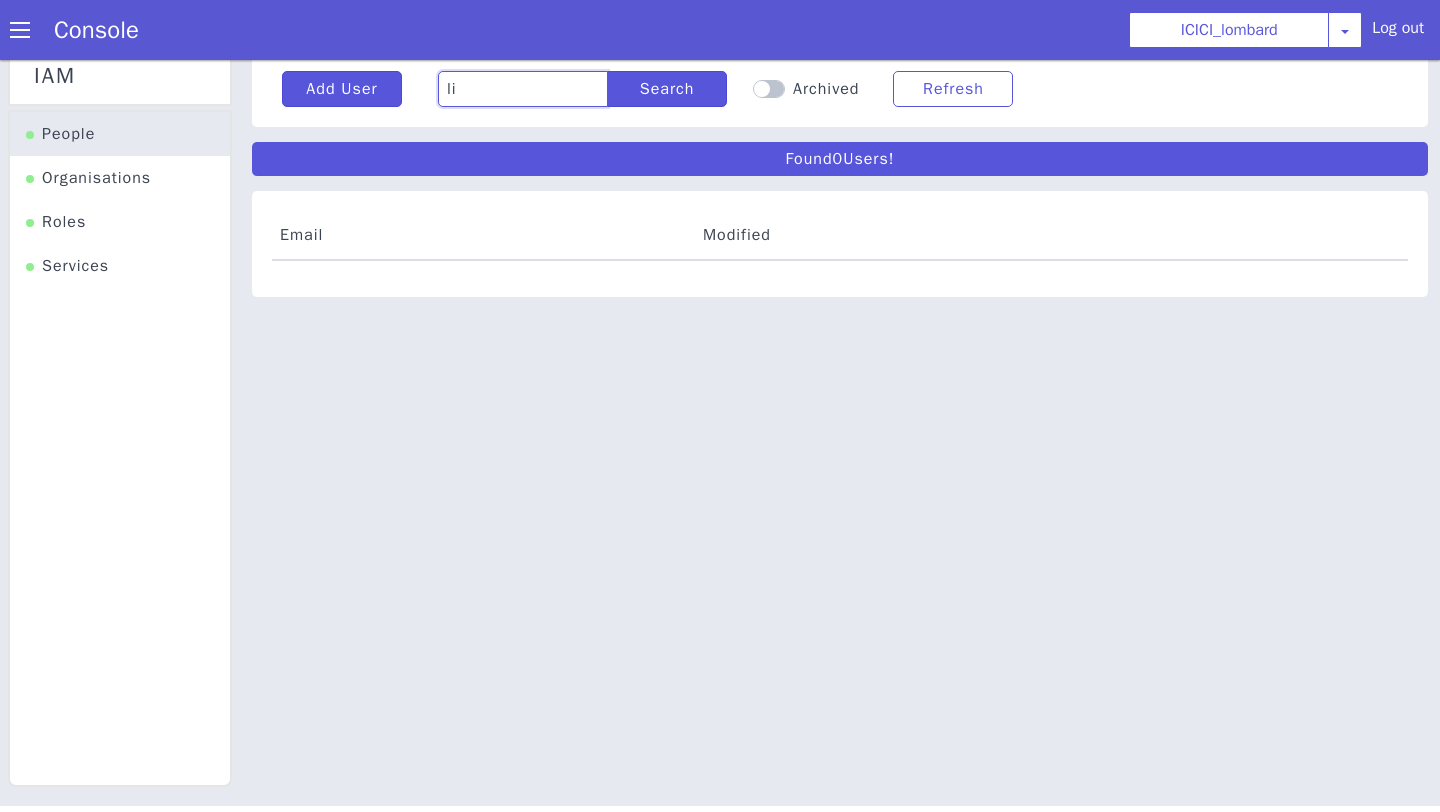 type on "l" 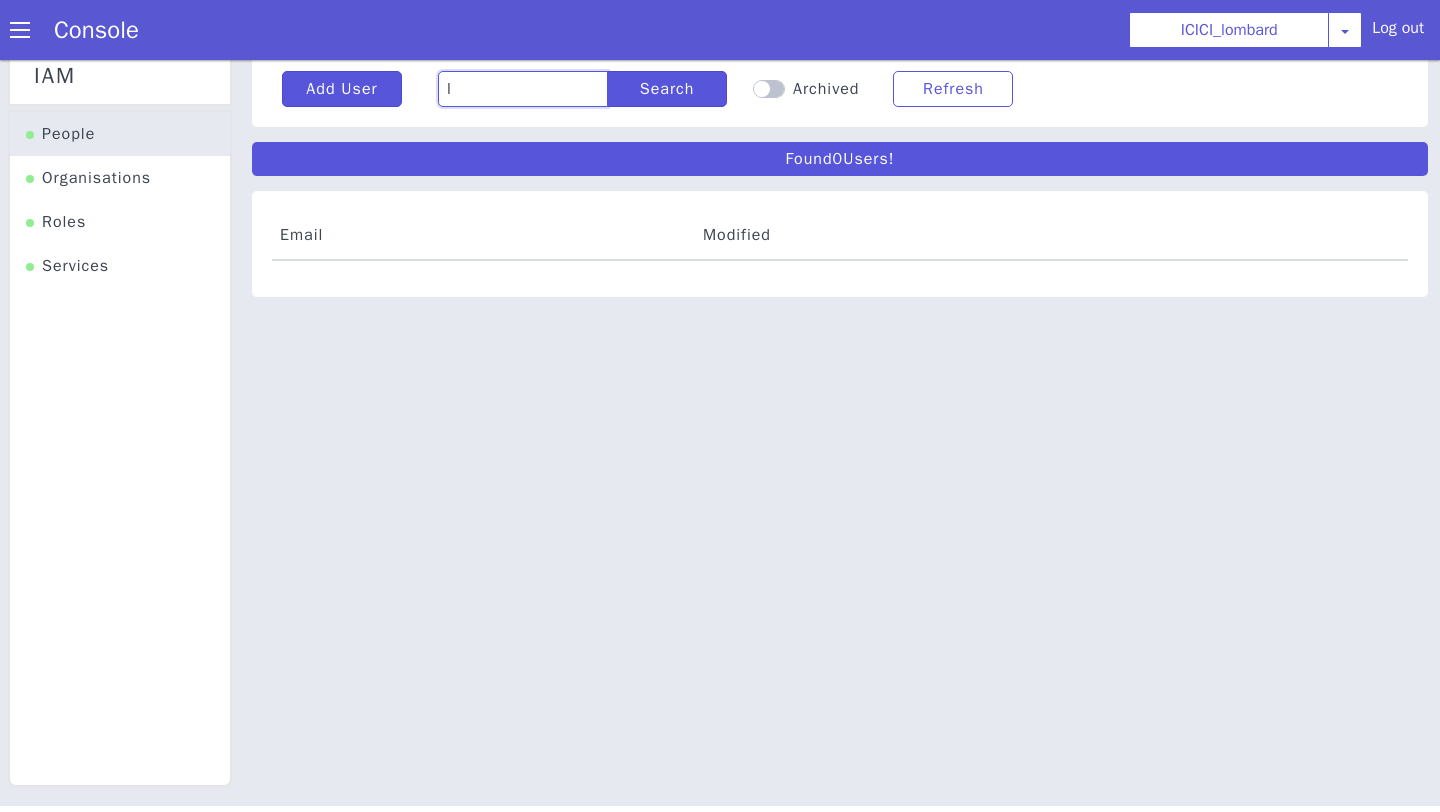 type 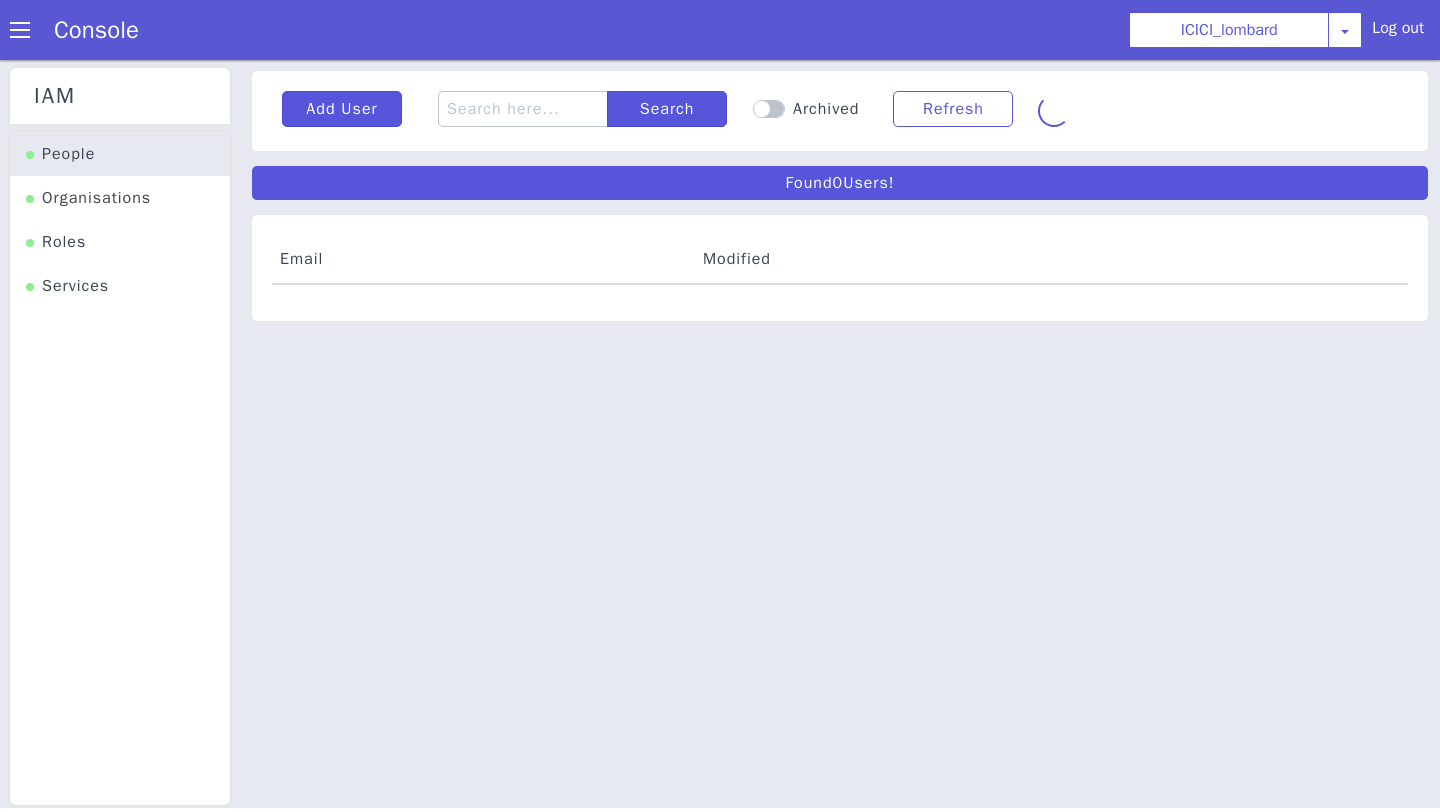 scroll, scrollTop: 0, scrollLeft: 0, axis: both 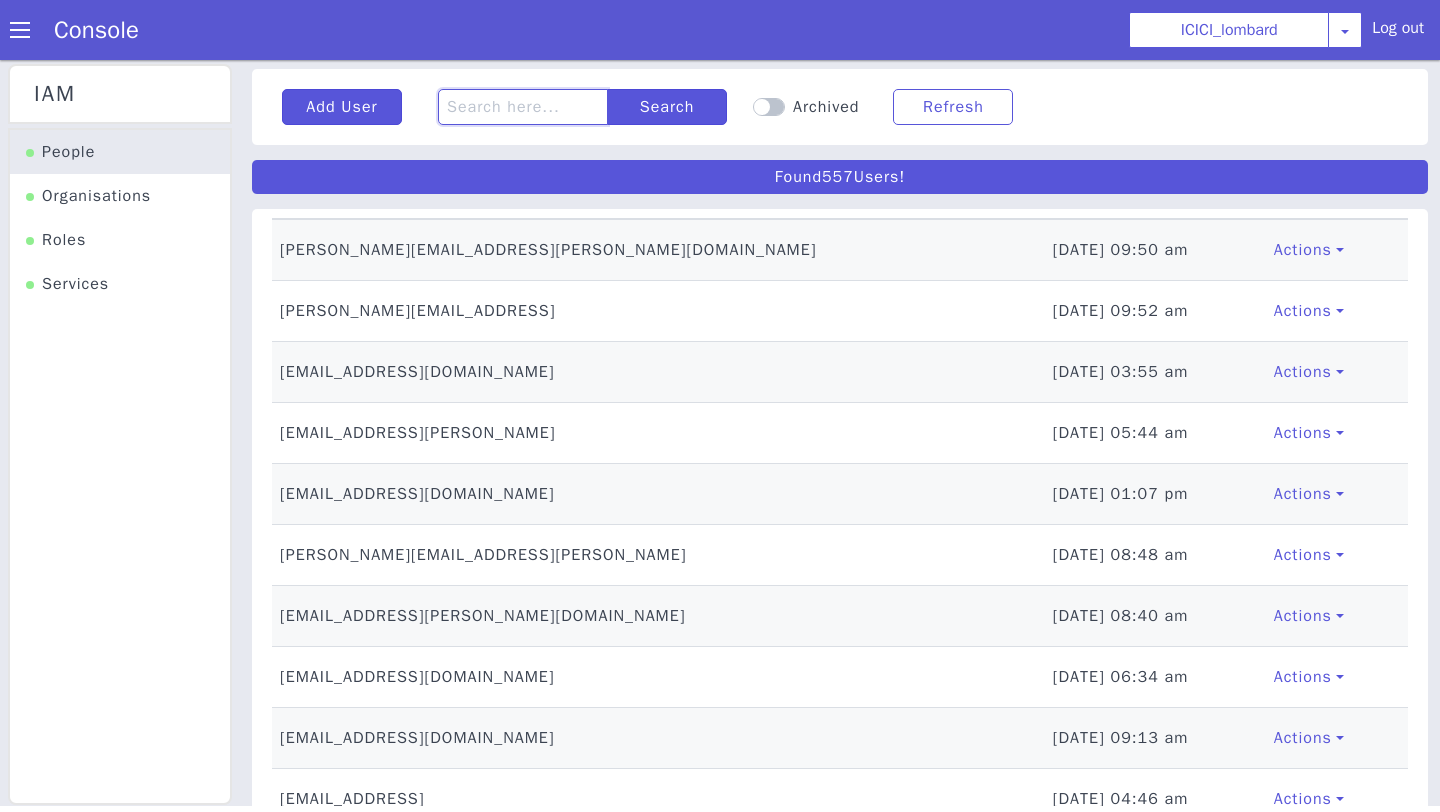 click at bounding box center [523, 107] 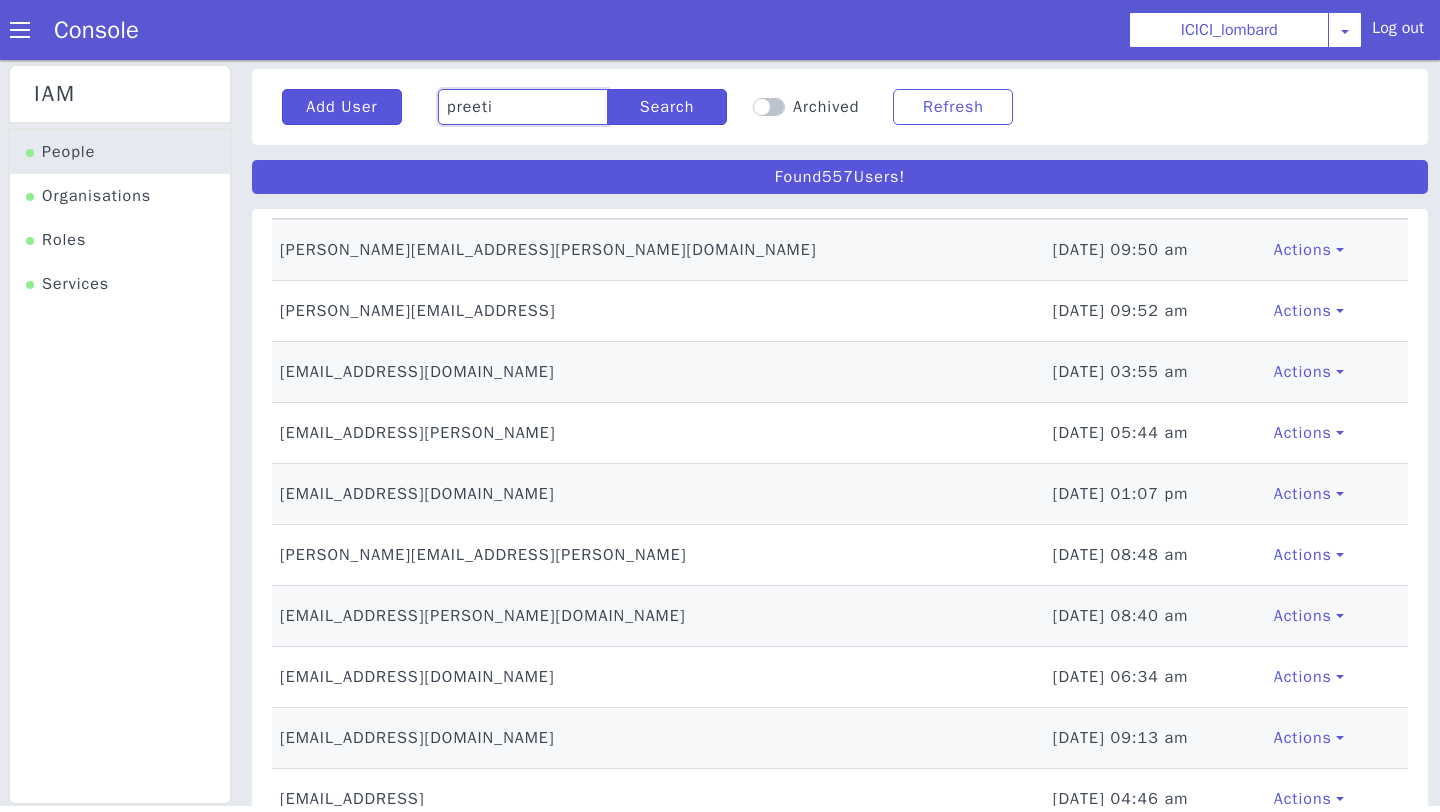 type on "preeti" 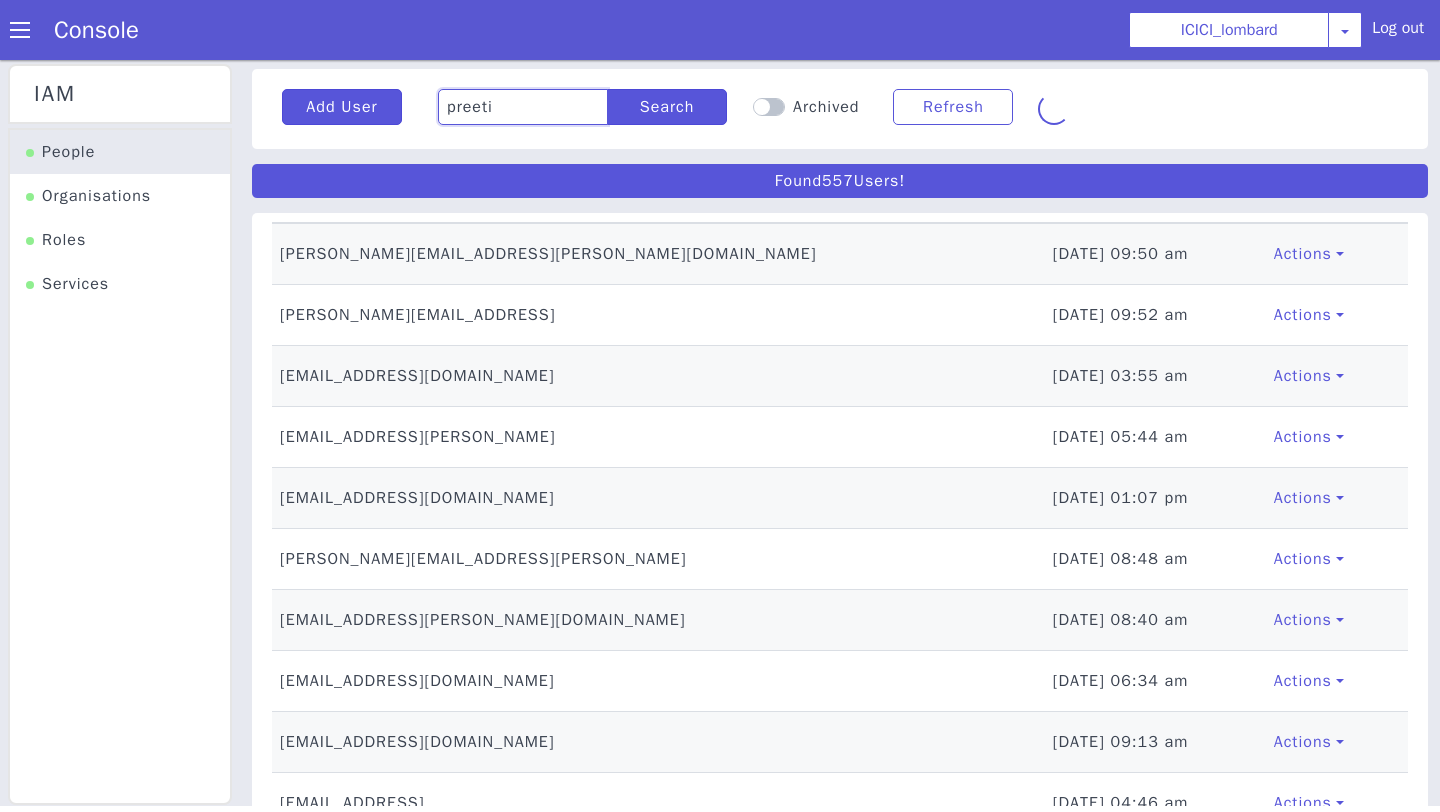 scroll, scrollTop: 0, scrollLeft: 0, axis: both 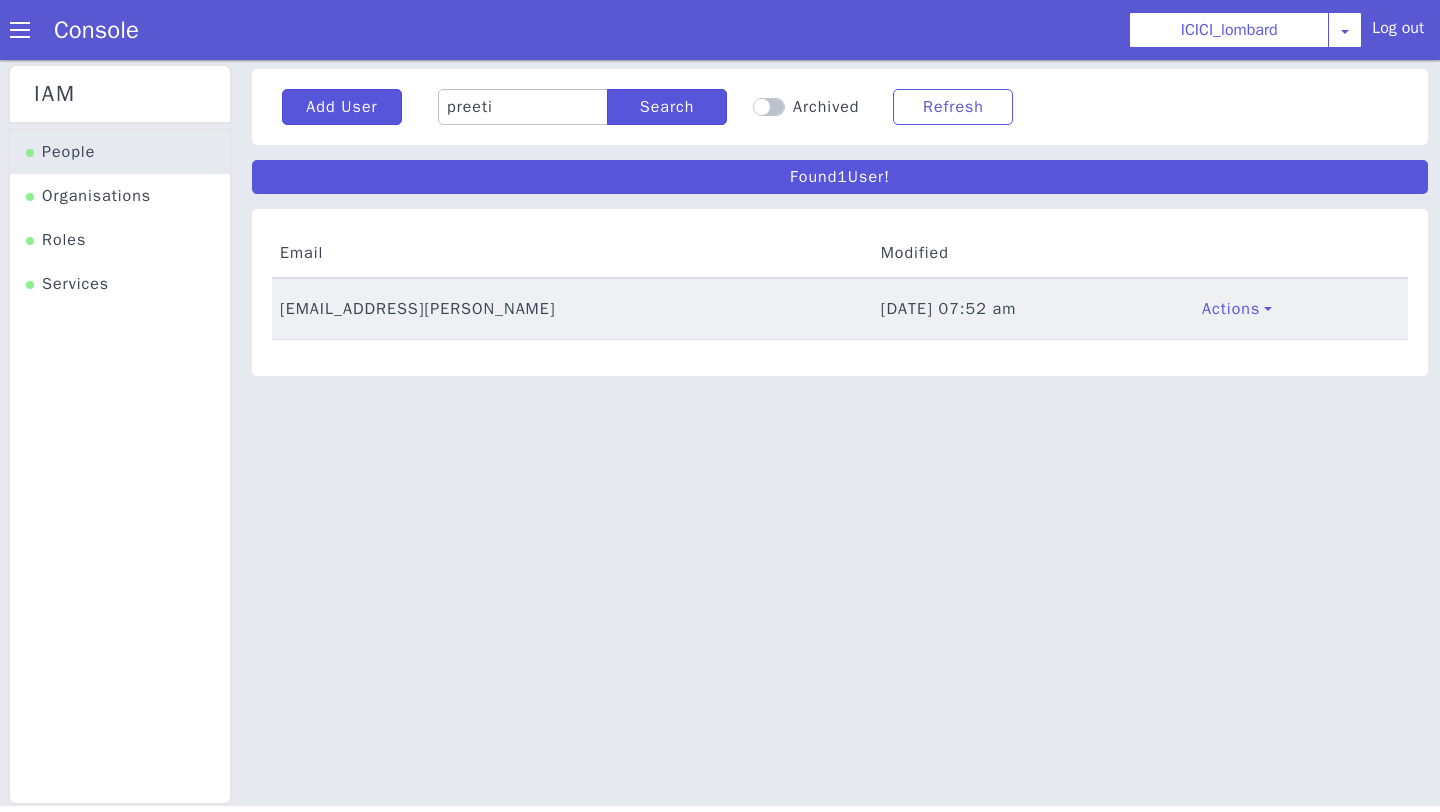 click on "[EMAIL_ADDRESS][PERSON_NAME]" at bounding box center (572, 309) 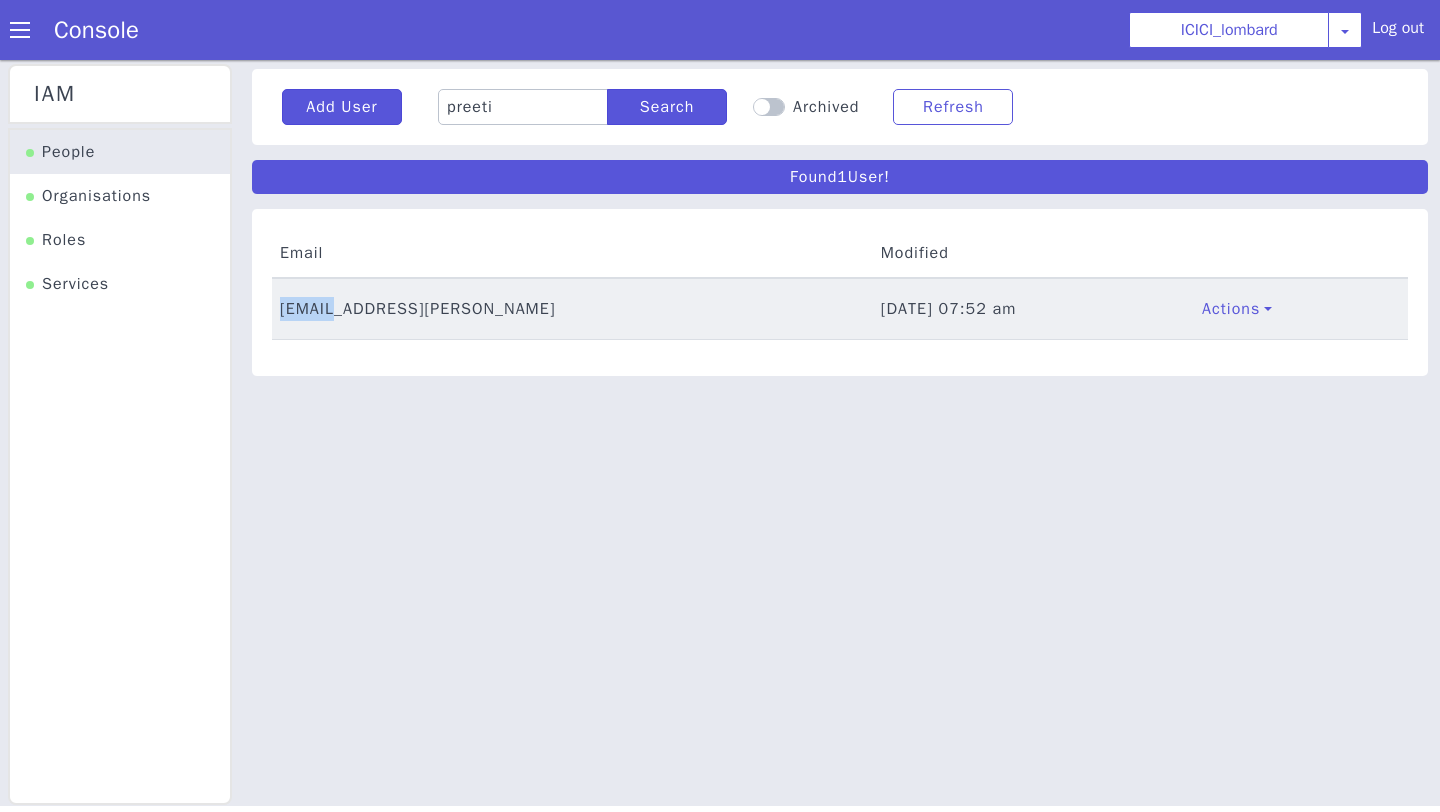 click on "[EMAIL_ADDRESS][PERSON_NAME]" at bounding box center (572, 309) 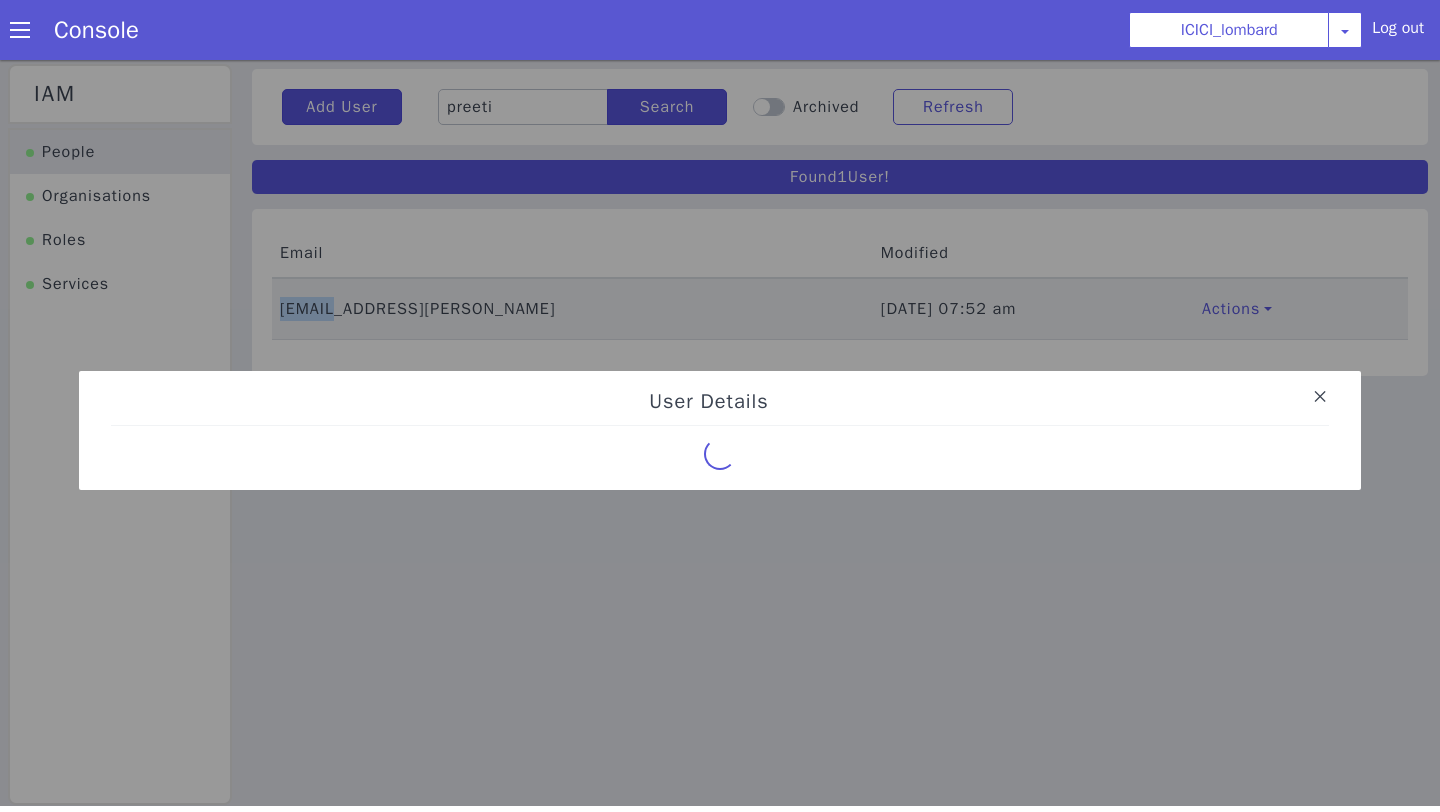 select on "182" 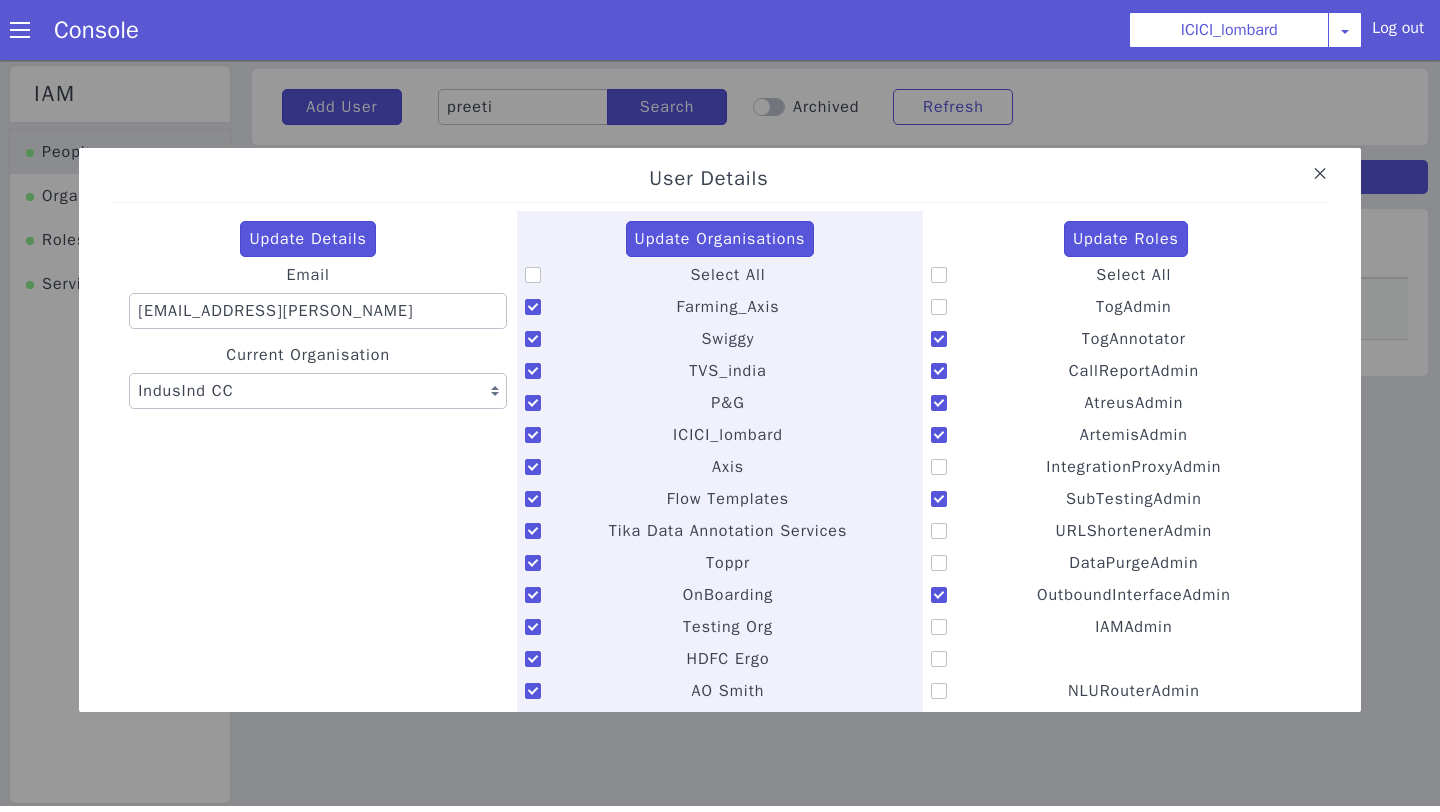 click at bounding box center [720, 430] 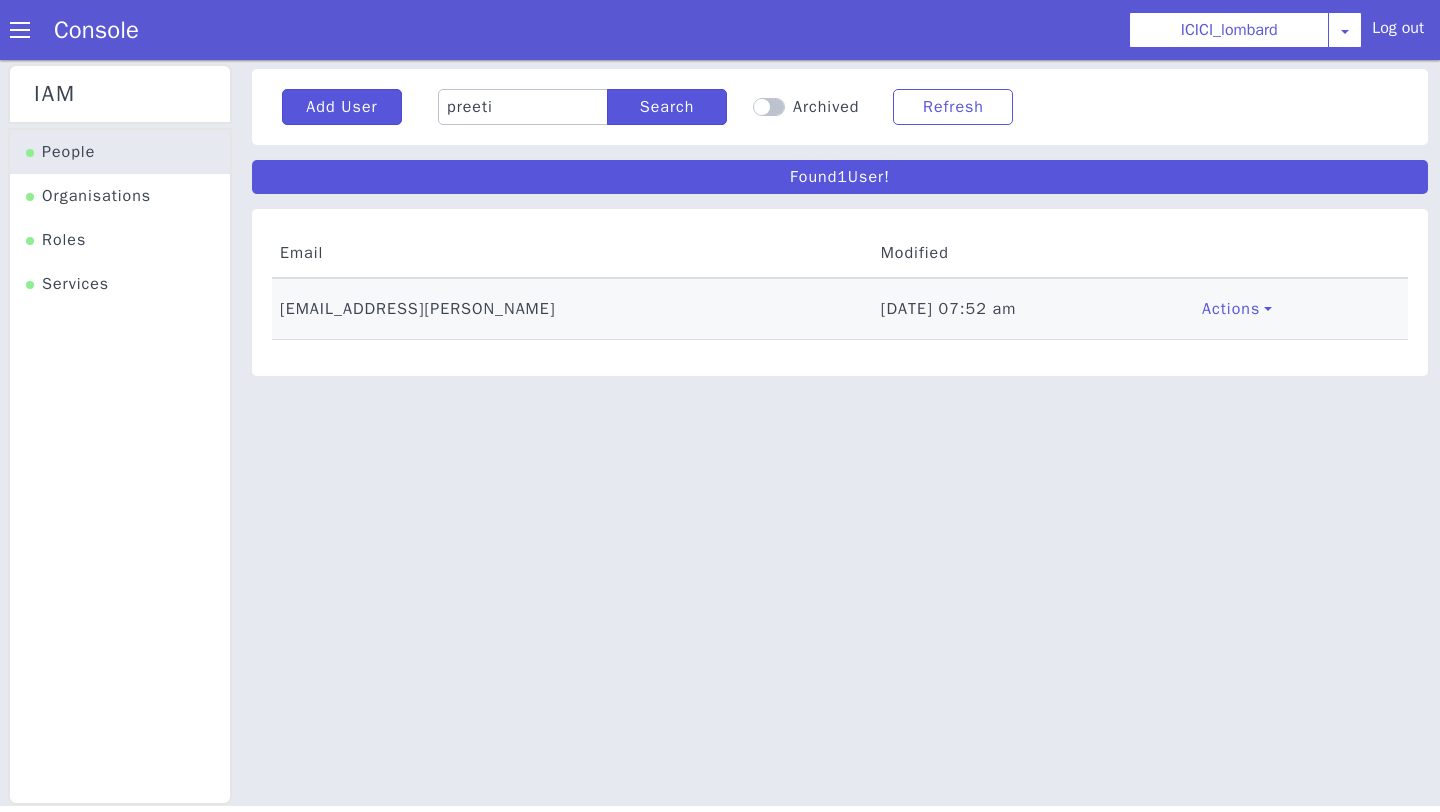 click at bounding box center (20, 30) 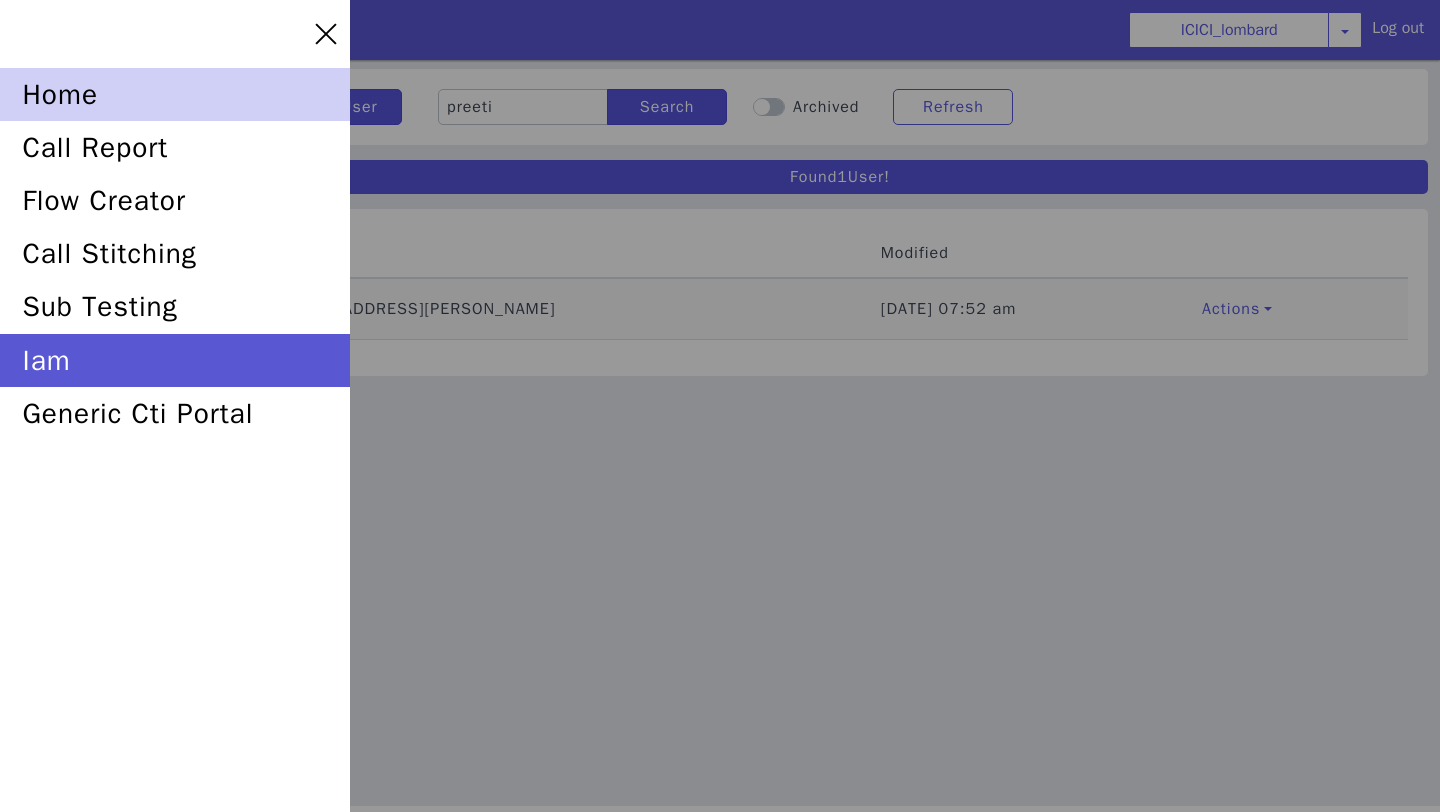 click on "home" at bounding box center [175, 94] 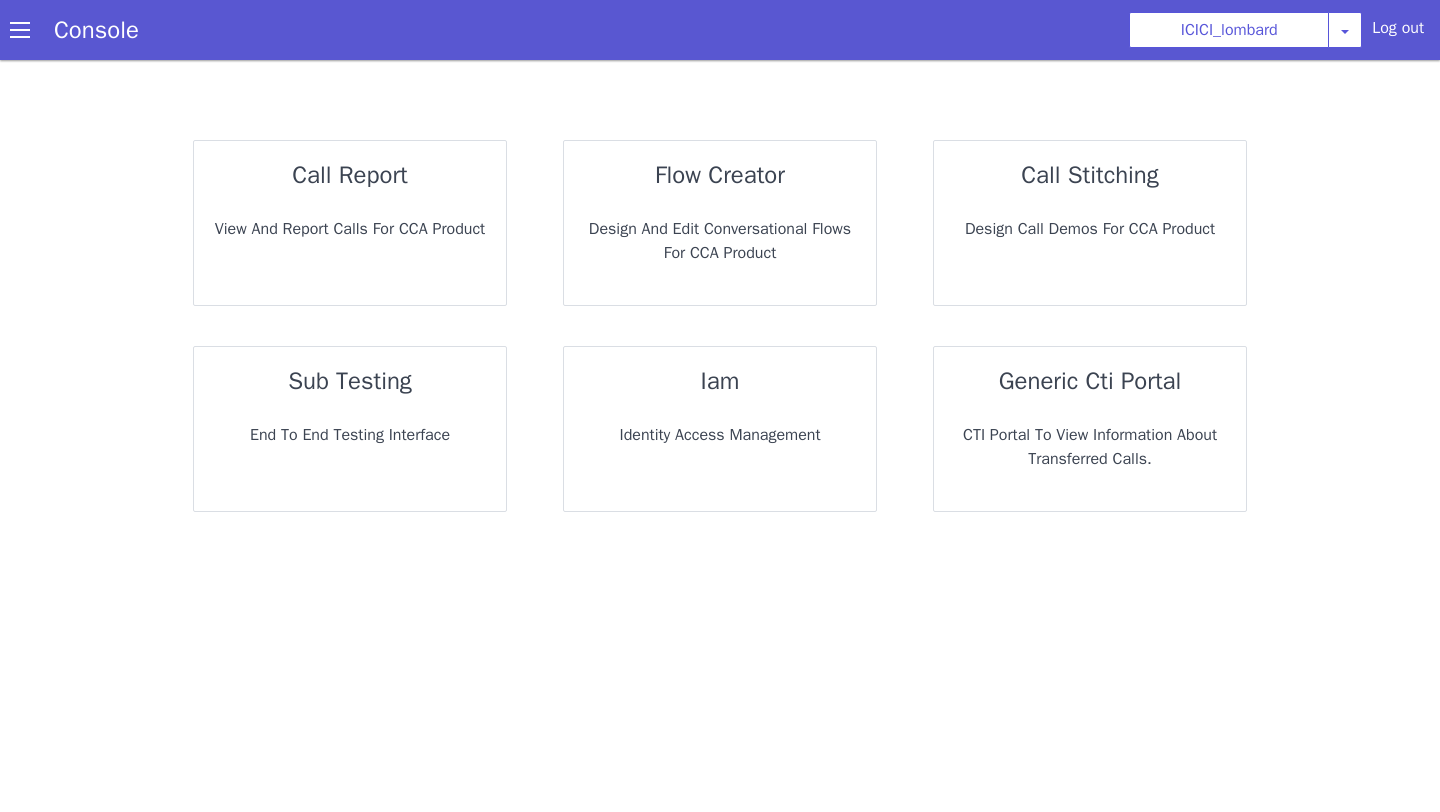 scroll, scrollTop: 0, scrollLeft: 0, axis: both 